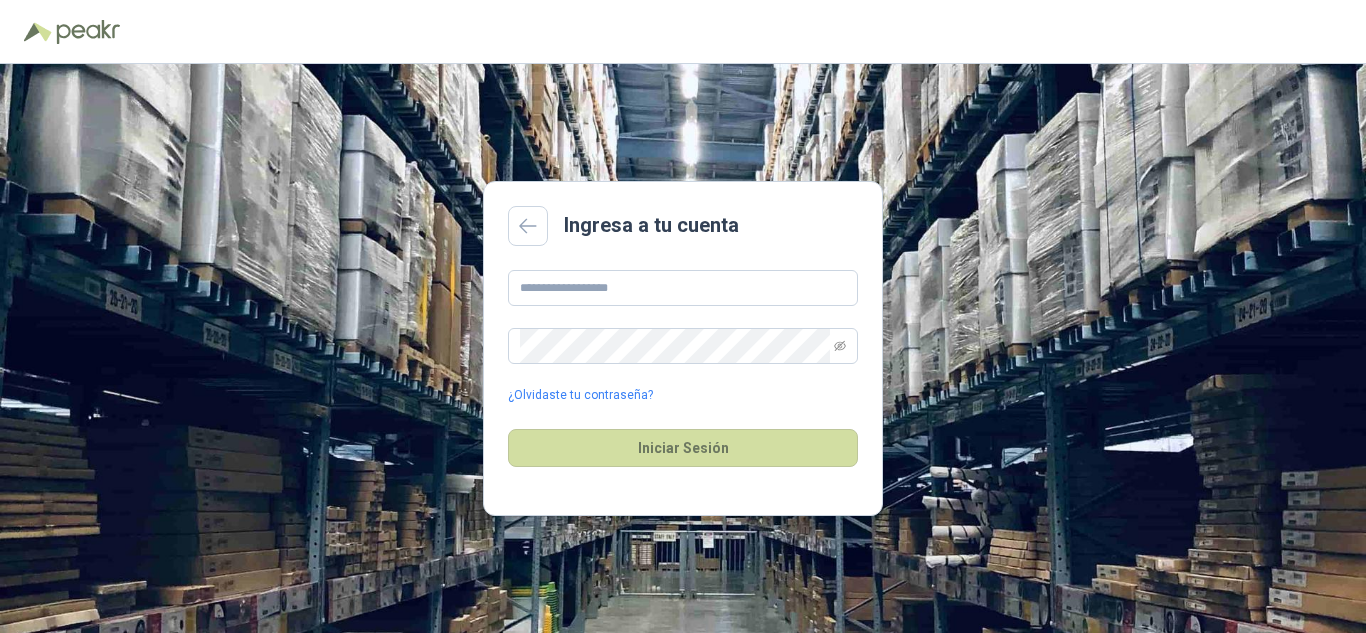 scroll, scrollTop: 0, scrollLeft: 0, axis: both 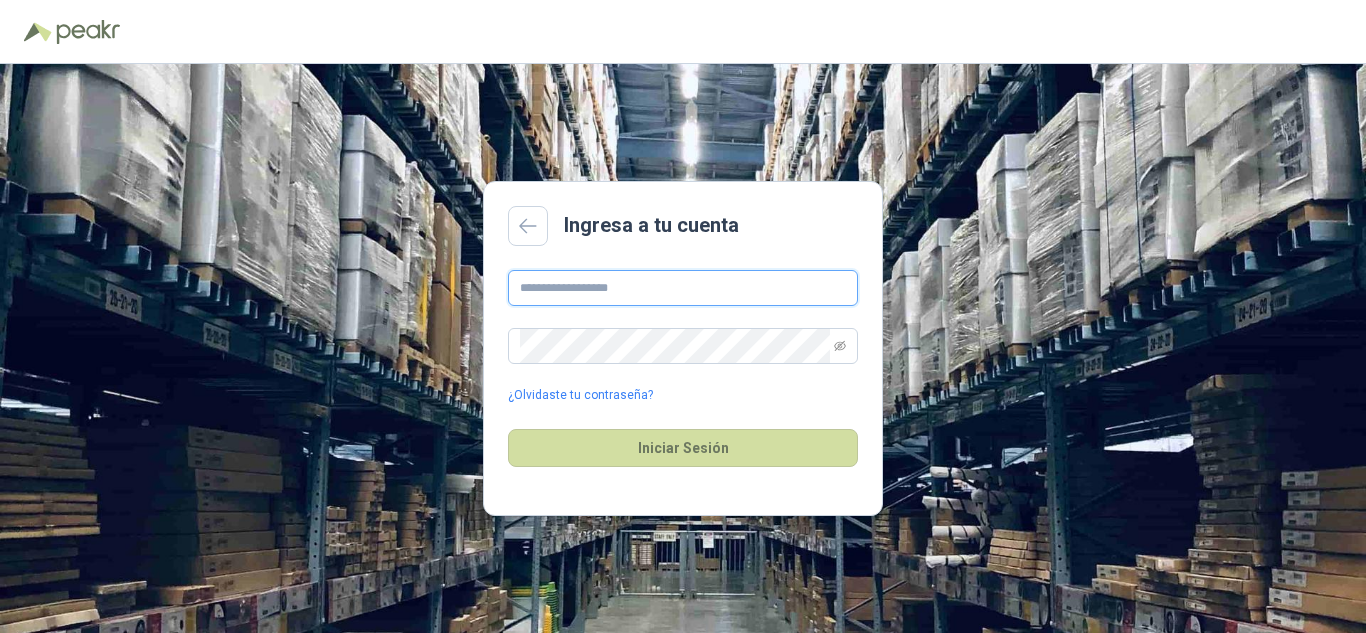 click at bounding box center (683, 288) 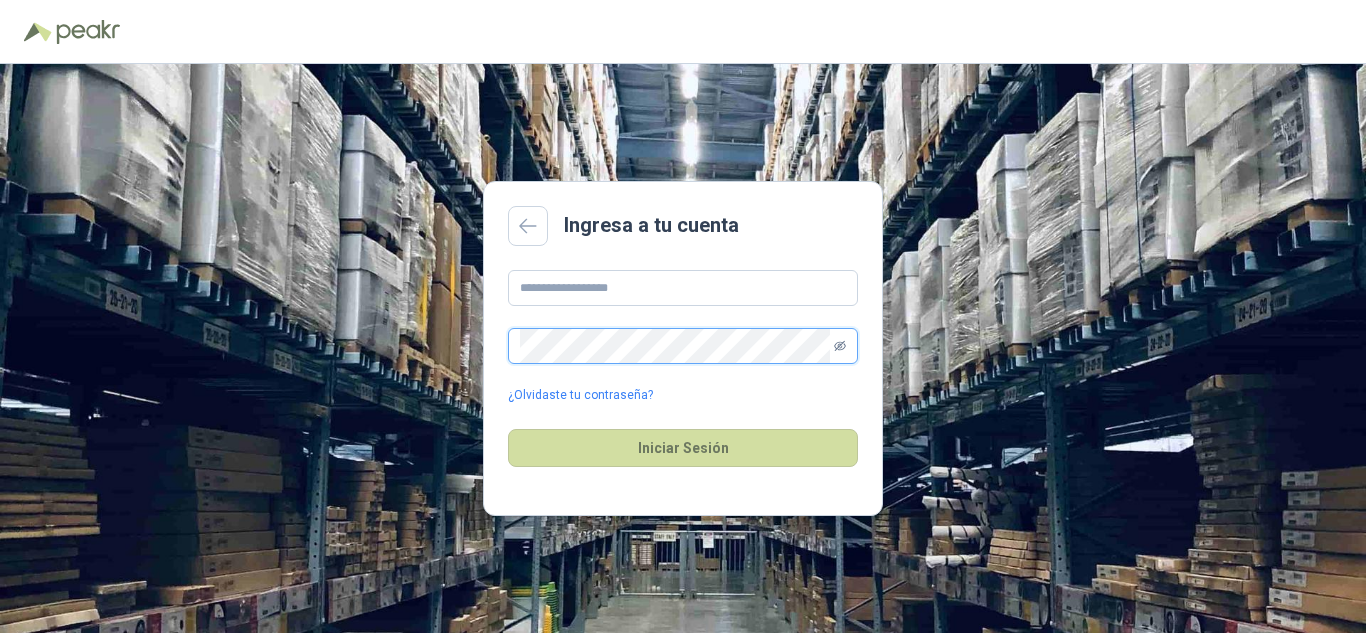 click 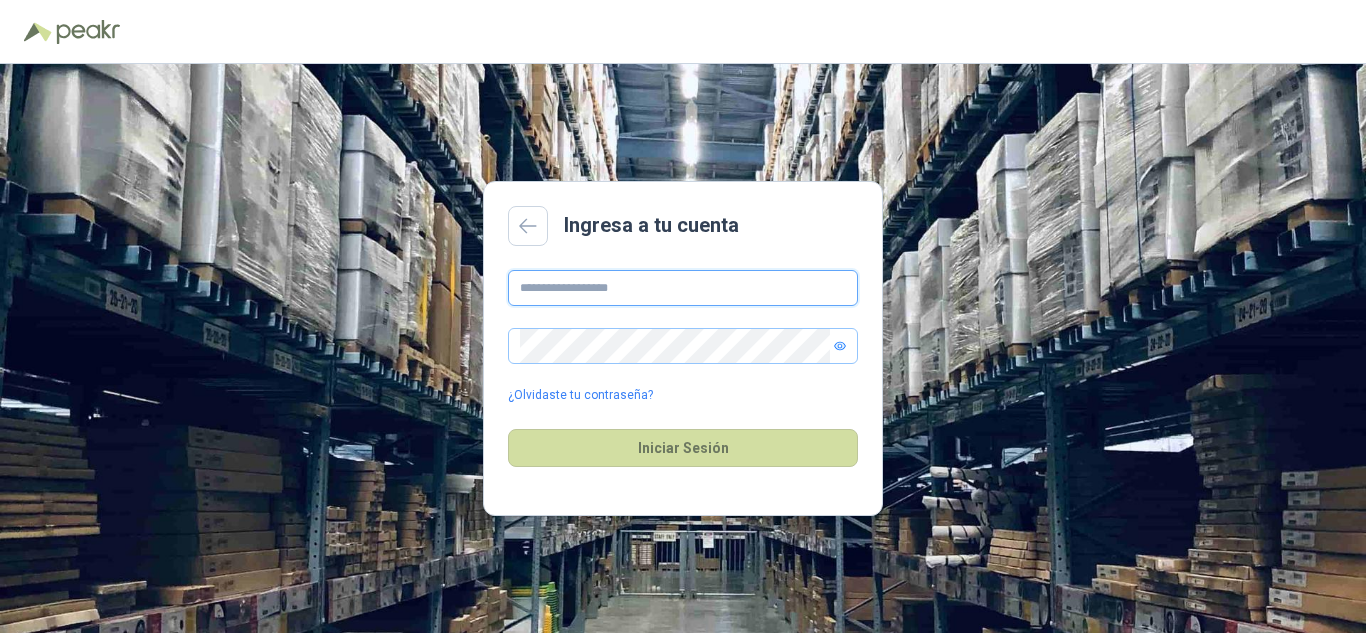 click at bounding box center [683, 288] 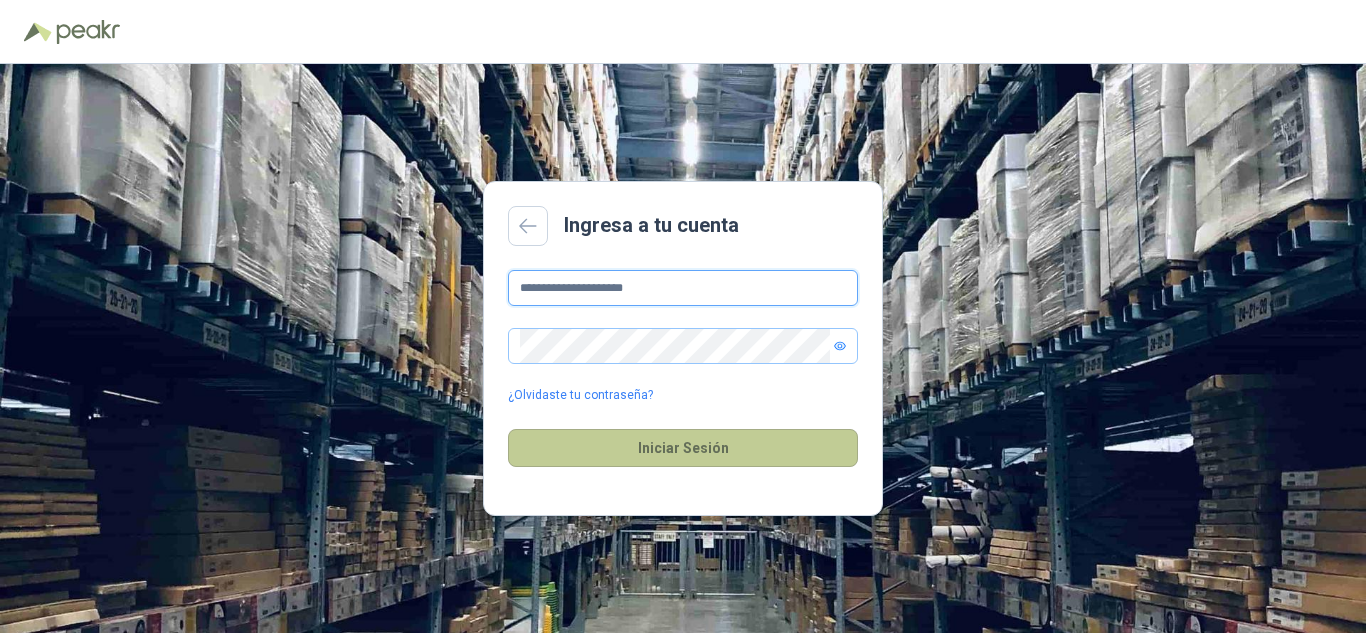 type on "**********" 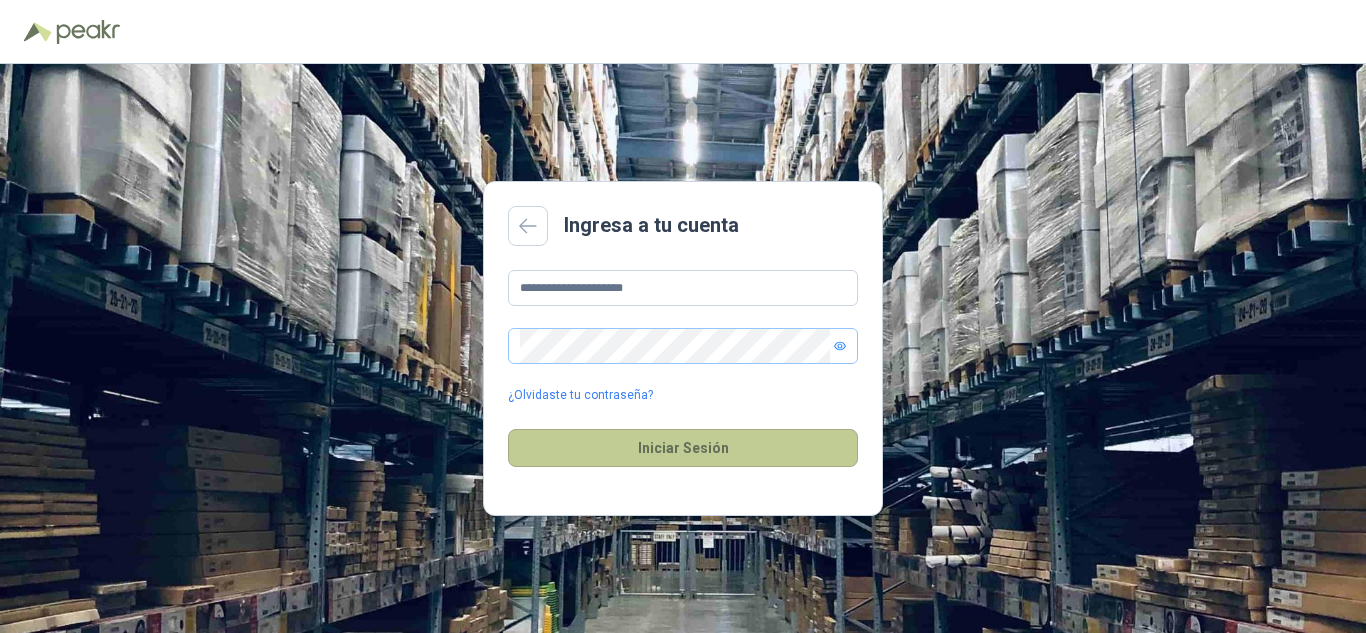 click on "Iniciar Sesión" at bounding box center (683, 448) 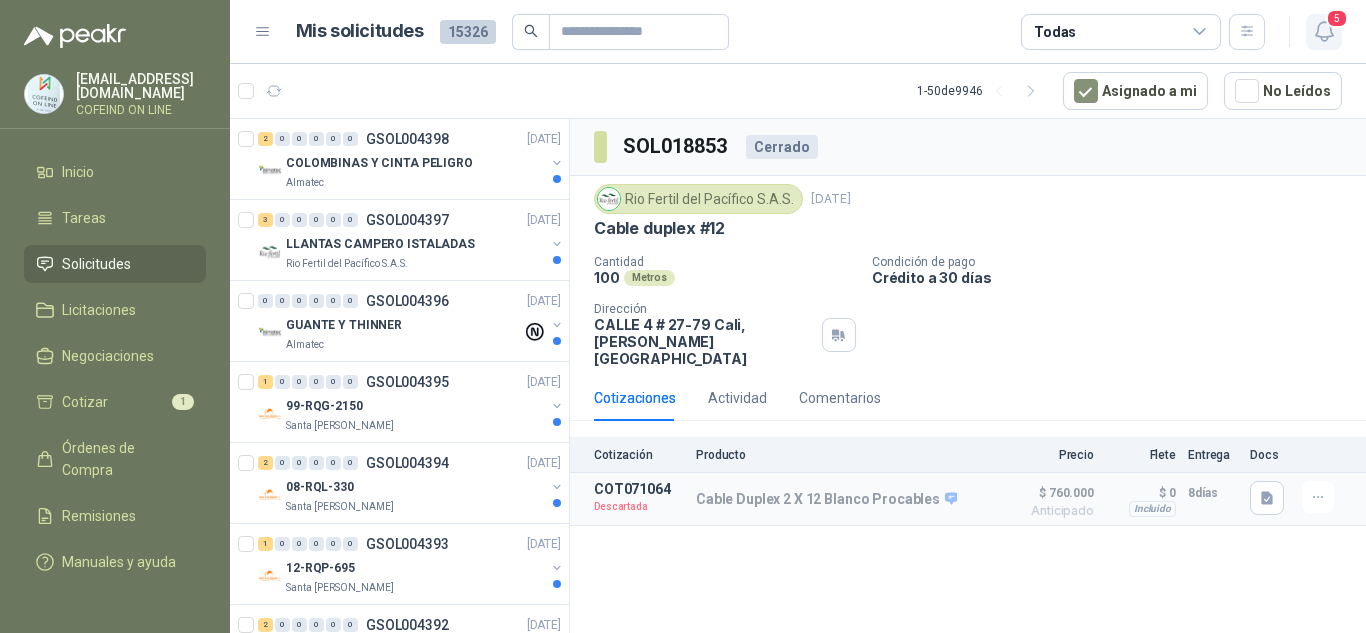 click on "5" at bounding box center [1324, 32] 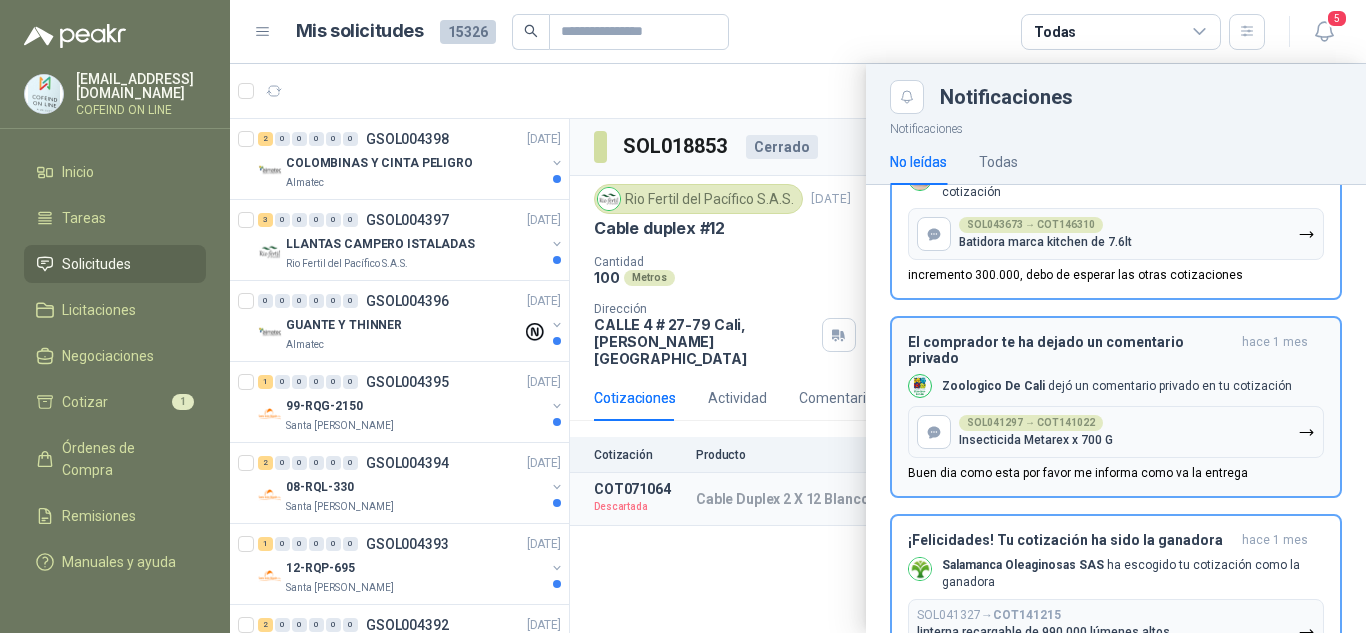 scroll, scrollTop: 0, scrollLeft: 0, axis: both 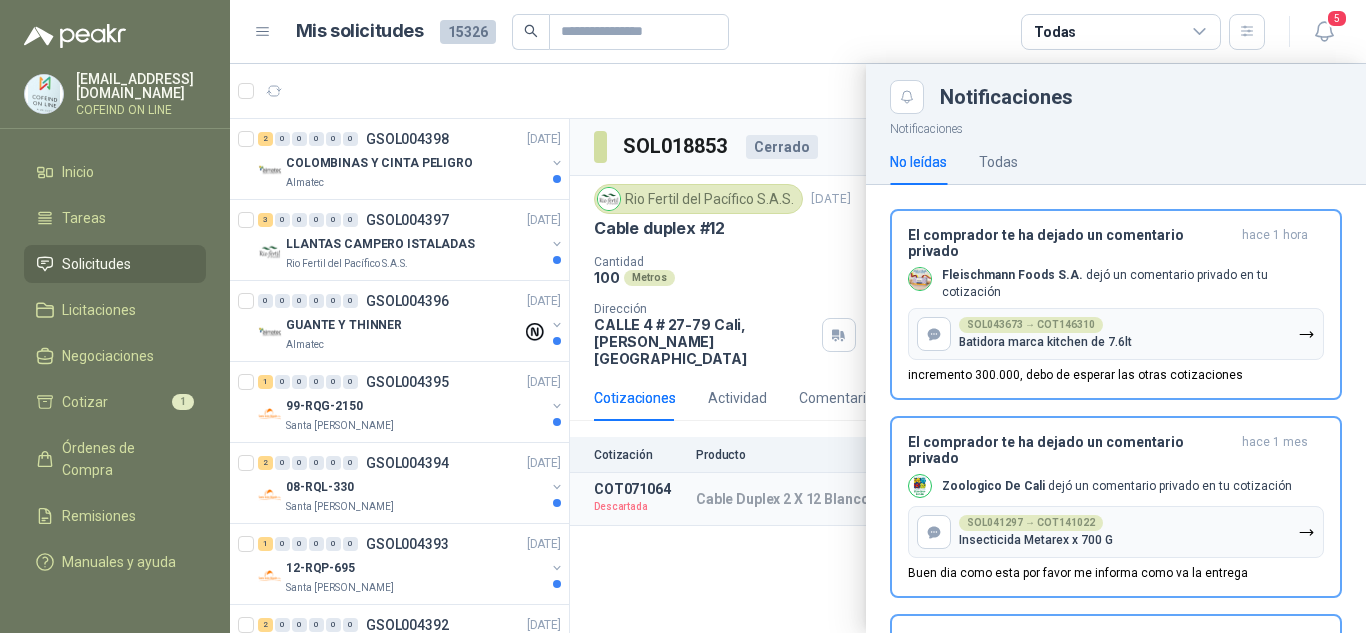 click at bounding box center (798, 348) 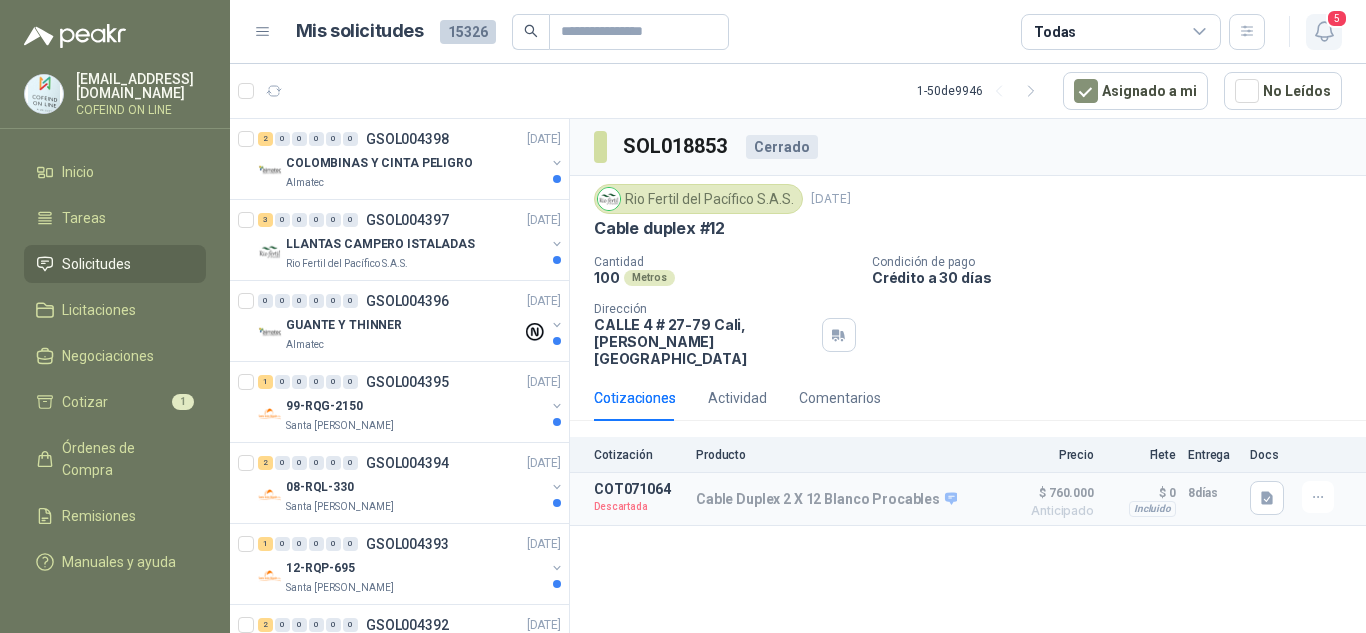 click 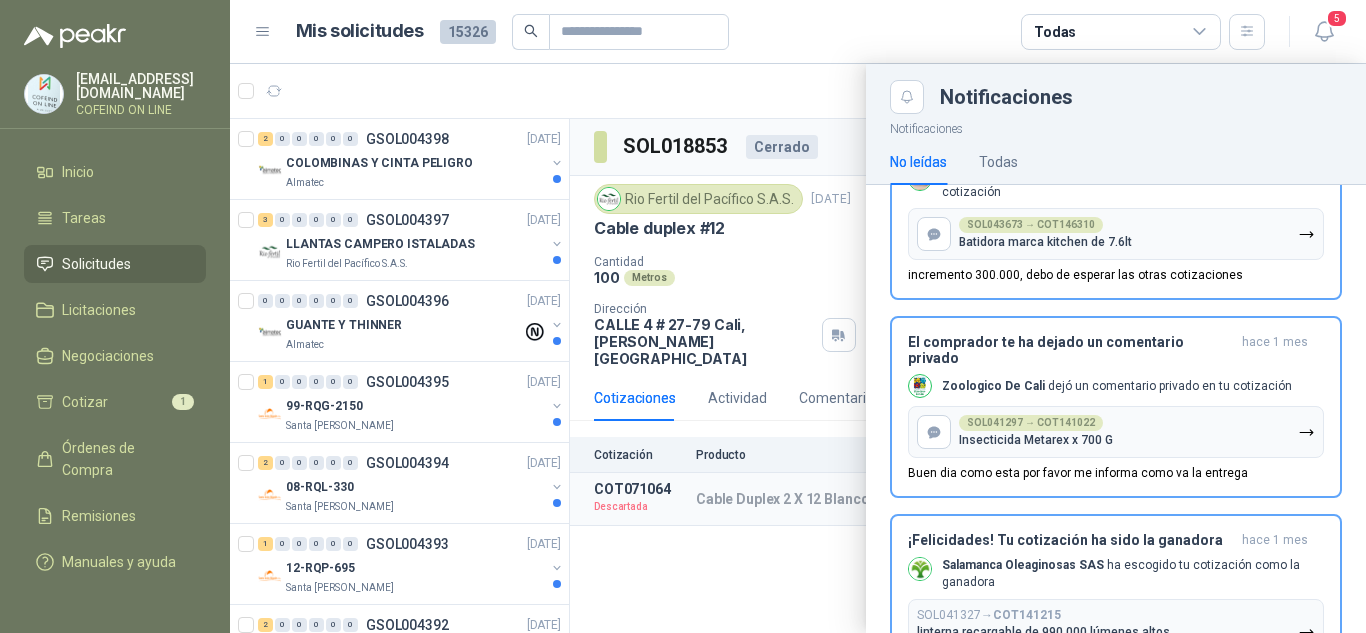scroll, scrollTop: 200, scrollLeft: 0, axis: vertical 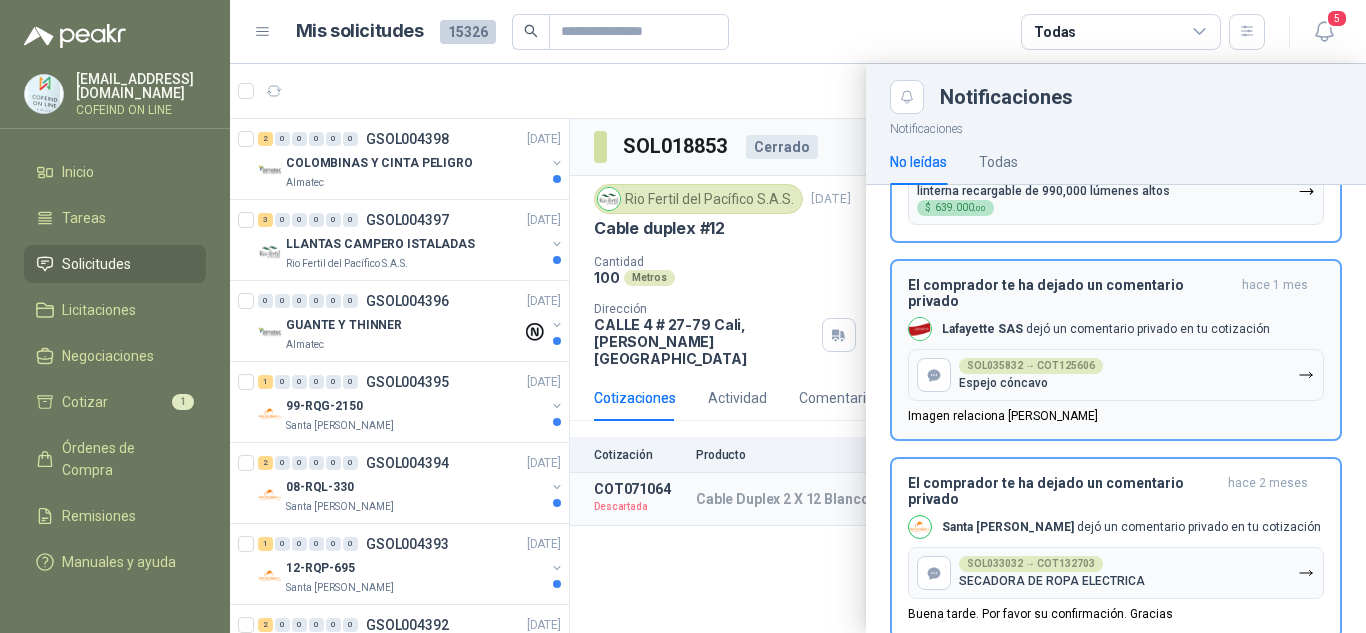 click on "SOL033032 → COT132703" at bounding box center [1031, 564] 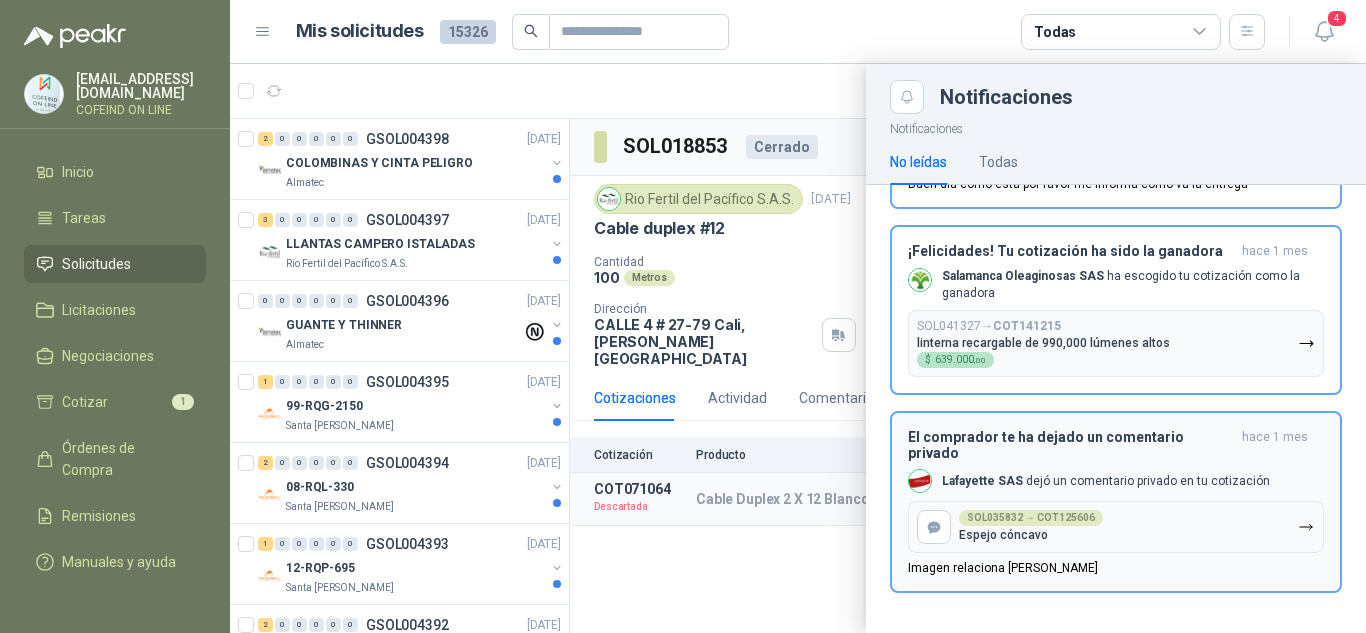 scroll, scrollTop: 343, scrollLeft: 0, axis: vertical 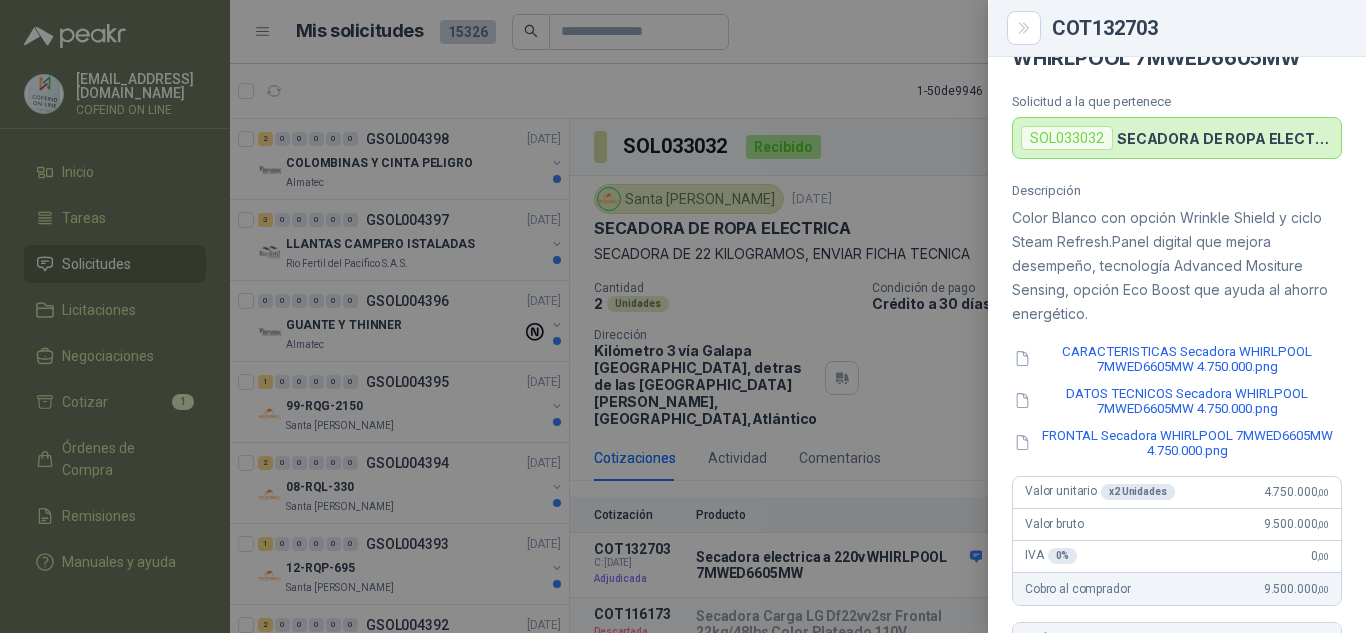 click at bounding box center [683, 316] 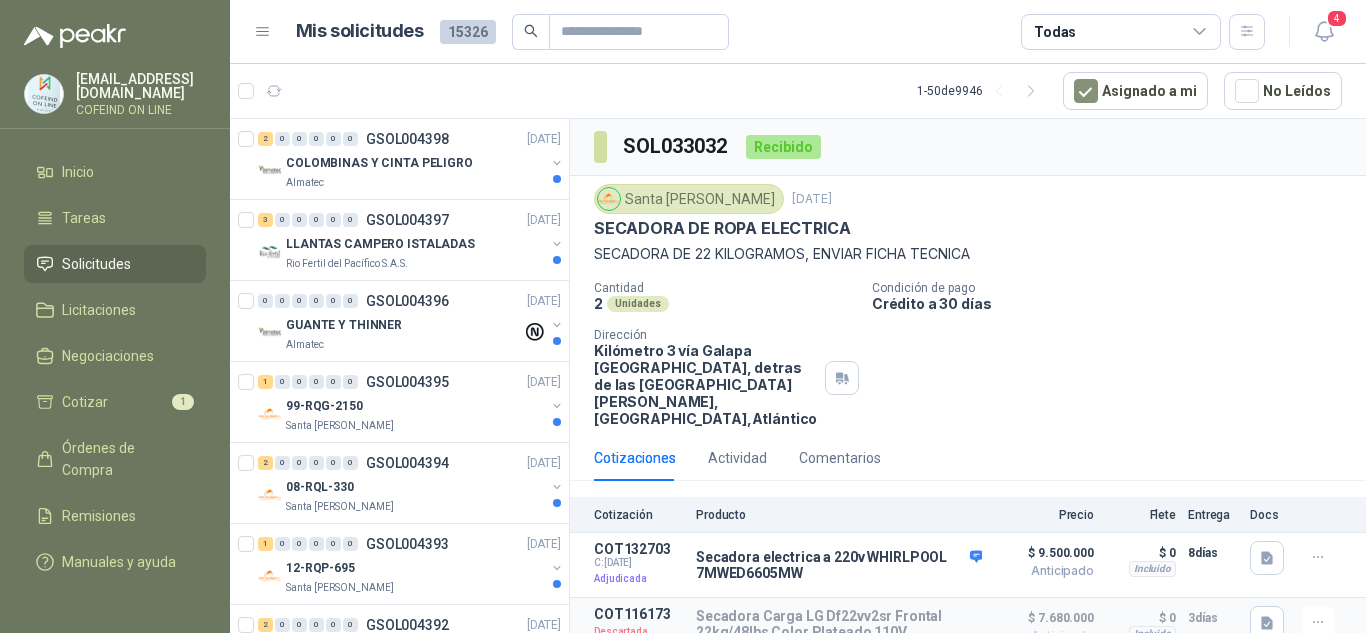 click on "Cantidad 2   Unidades Condición de pago Crédito a 30 días Dirección Kilómetro 3 vía Galapa diagonal [GEOGRAPHIC_DATA], detras de las [GEOGRAPHIC_DATA][PERSON_NAME],    [GEOGRAPHIC_DATA] ,  [GEOGRAPHIC_DATA]" at bounding box center [968, 354] 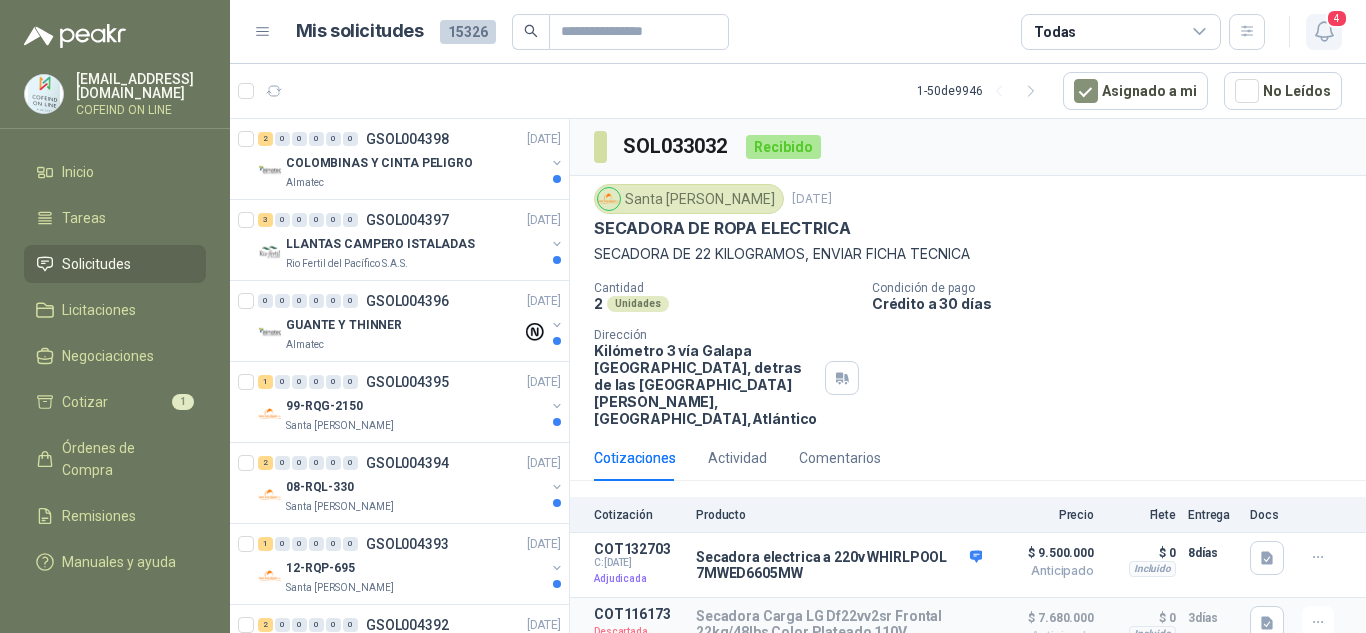 click 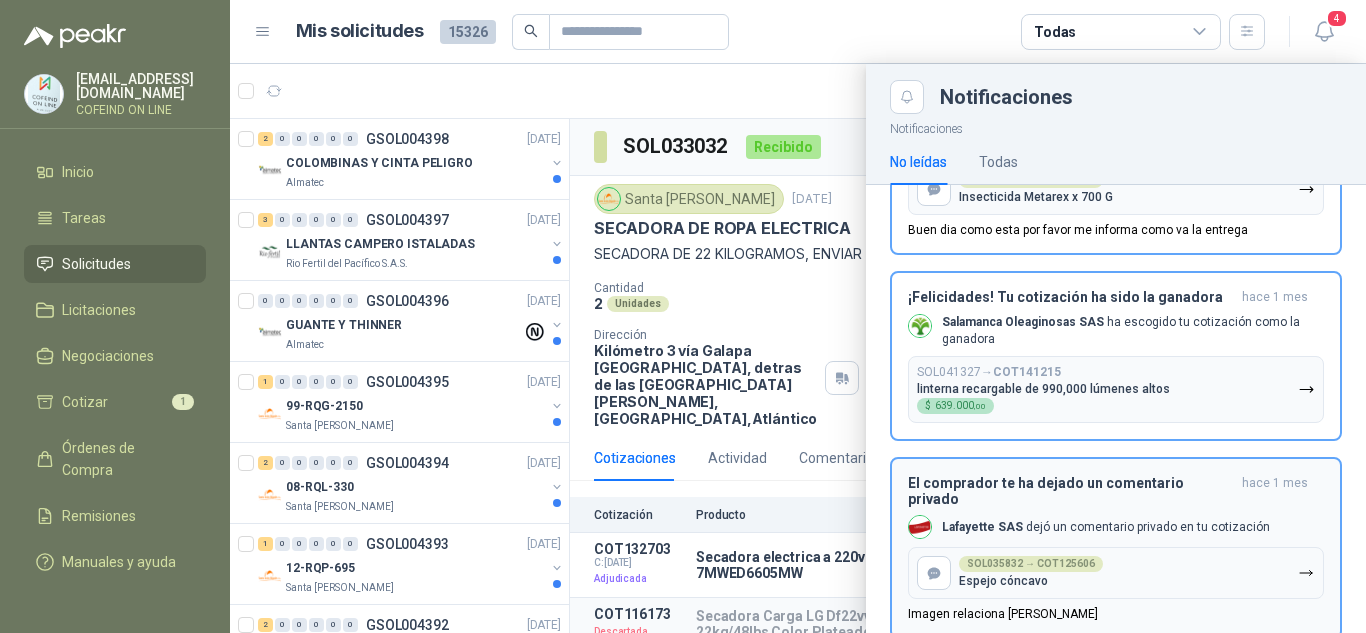 click on "SOL035832 → COT125606 Espejo cóncavo" at bounding box center (1031, 572) 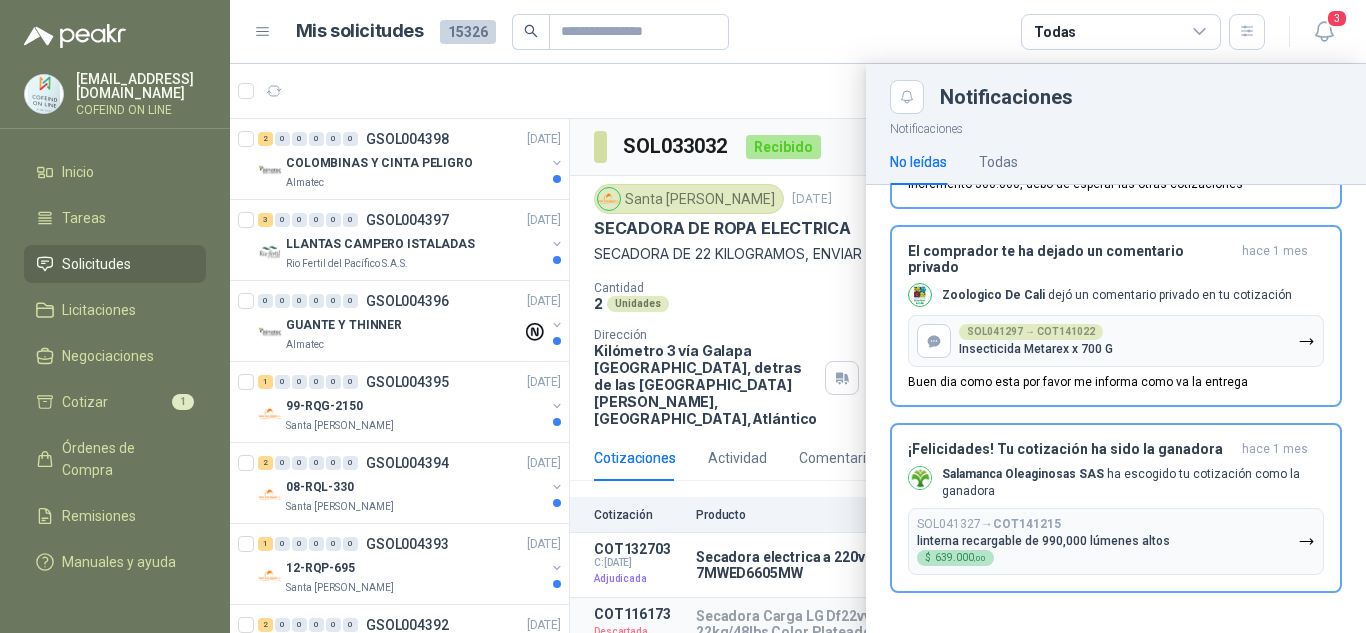 scroll, scrollTop: 160, scrollLeft: 0, axis: vertical 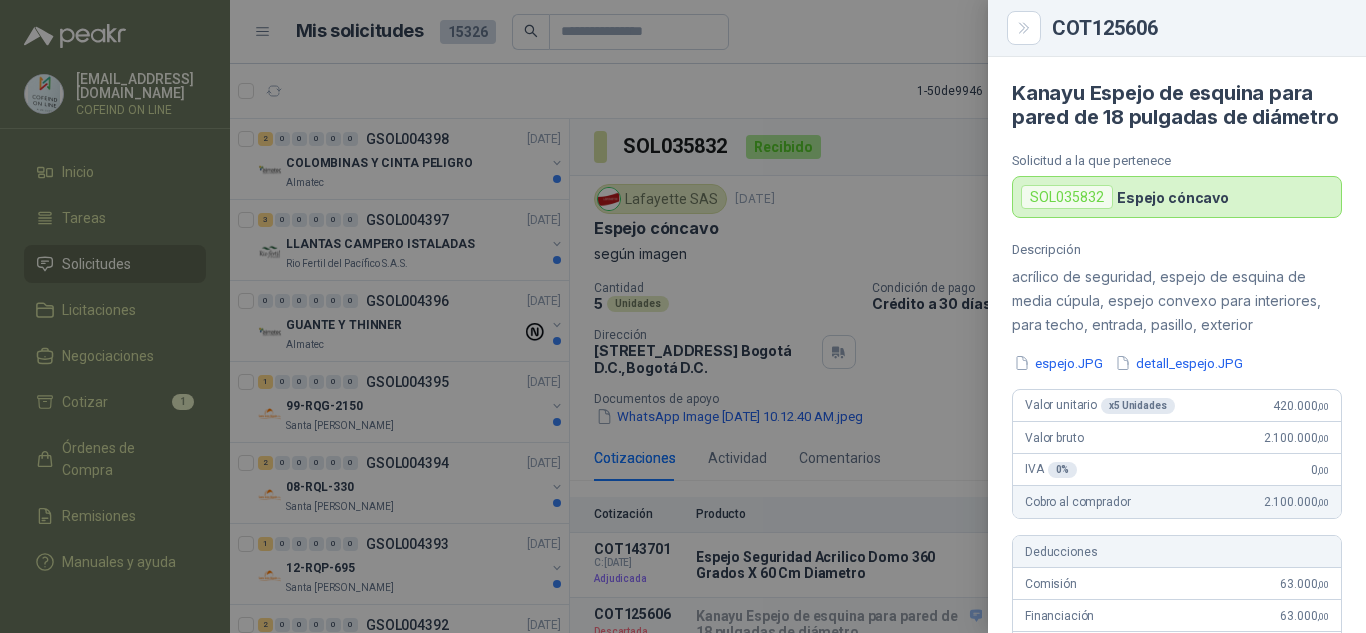 drag, startPoint x: 930, startPoint y: 228, endPoint x: 923, endPoint y: 237, distance: 11.401754 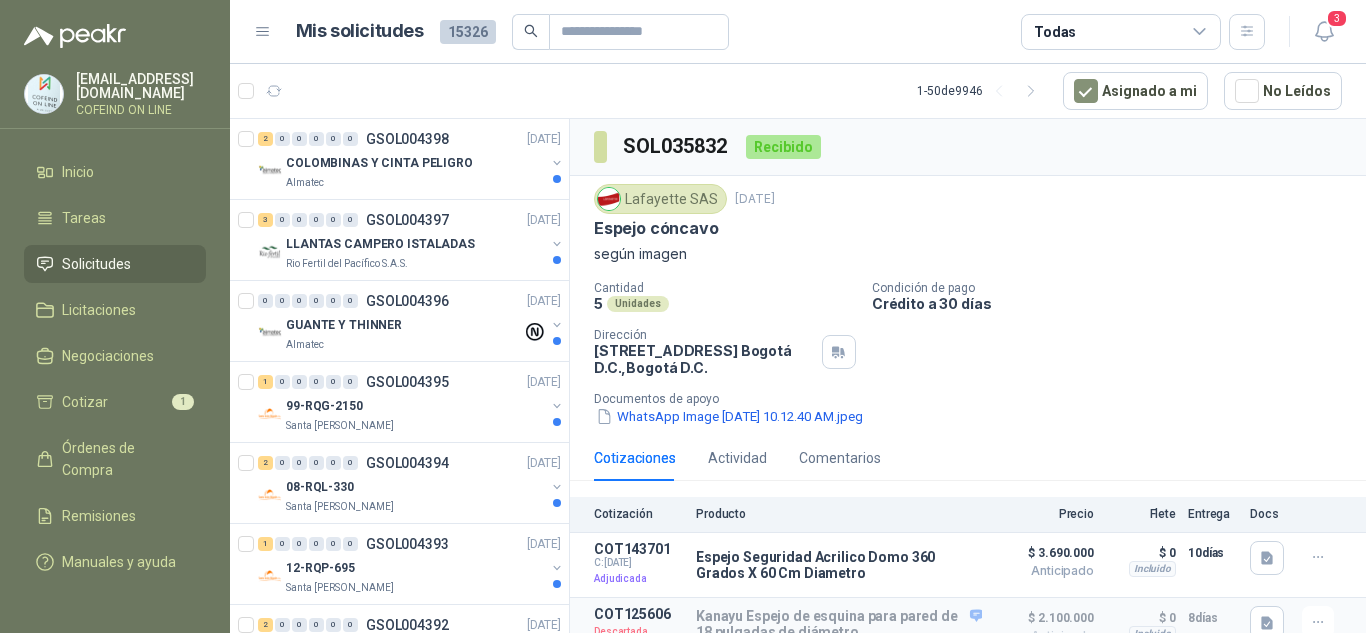scroll, scrollTop: 11, scrollLeft: 0, axis: vertical 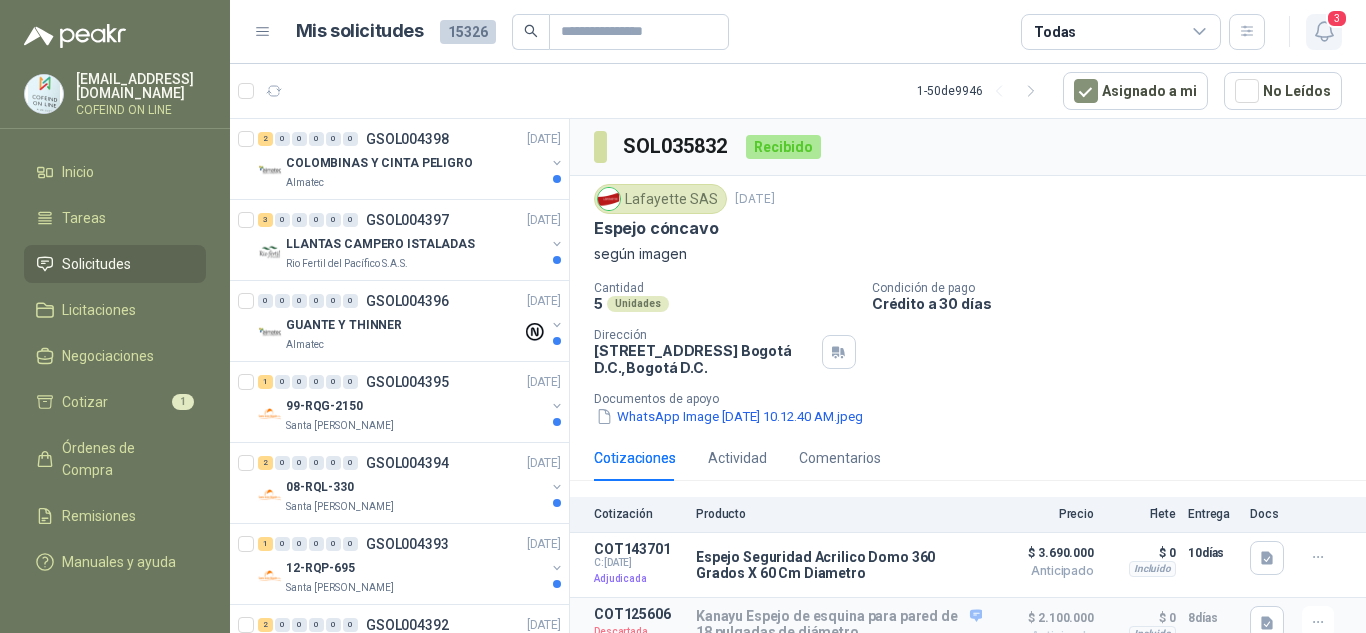 click 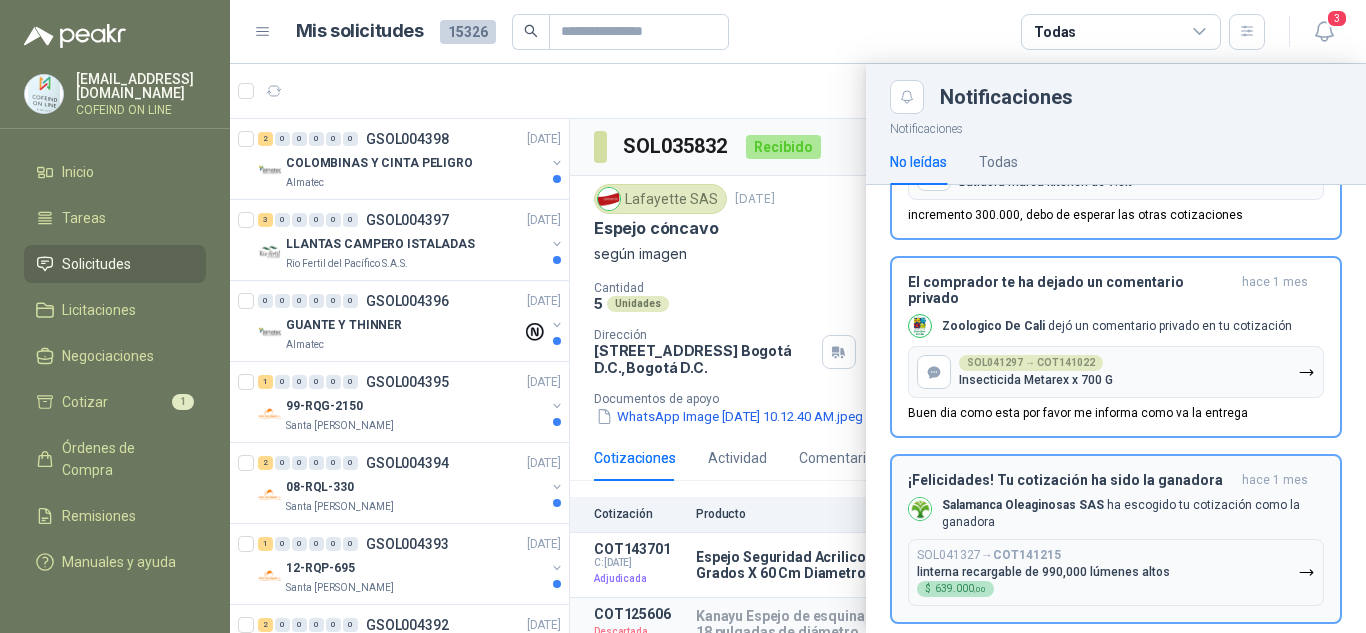 click on "linterna recargable de 990,000 lúmenes altos" at bounding box center [1043, 572] 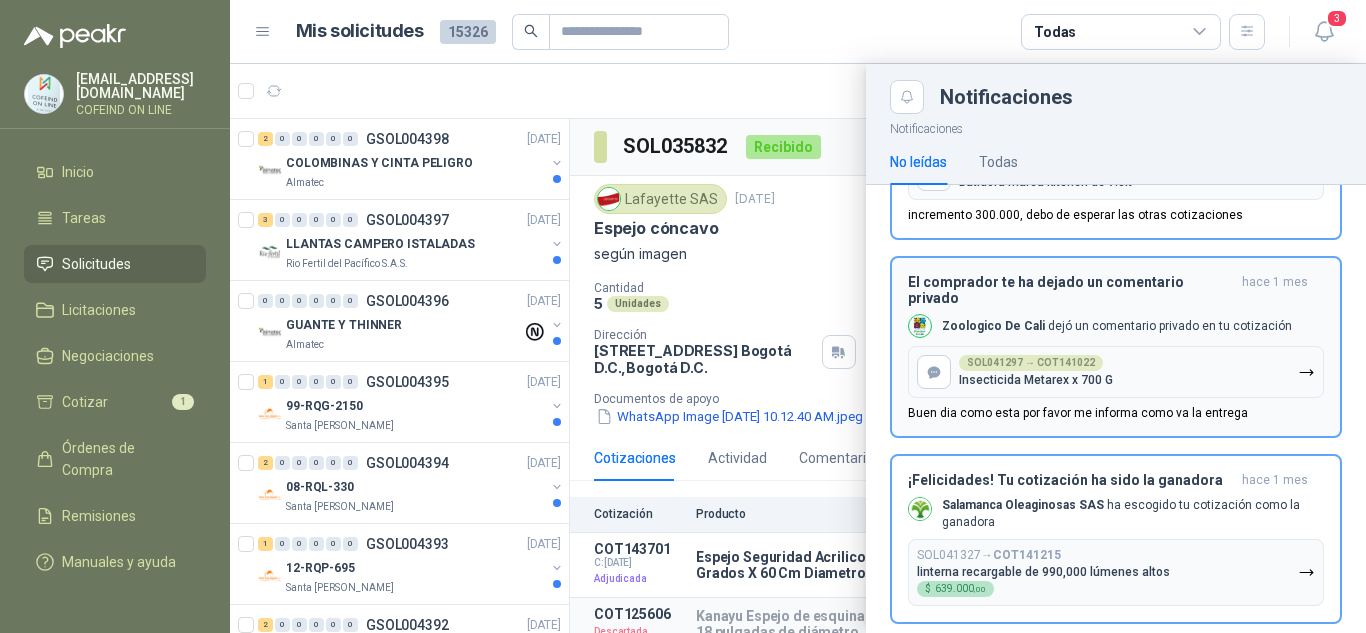 scroll, scrollTop: 0, scrollLeft: 0, axis: both 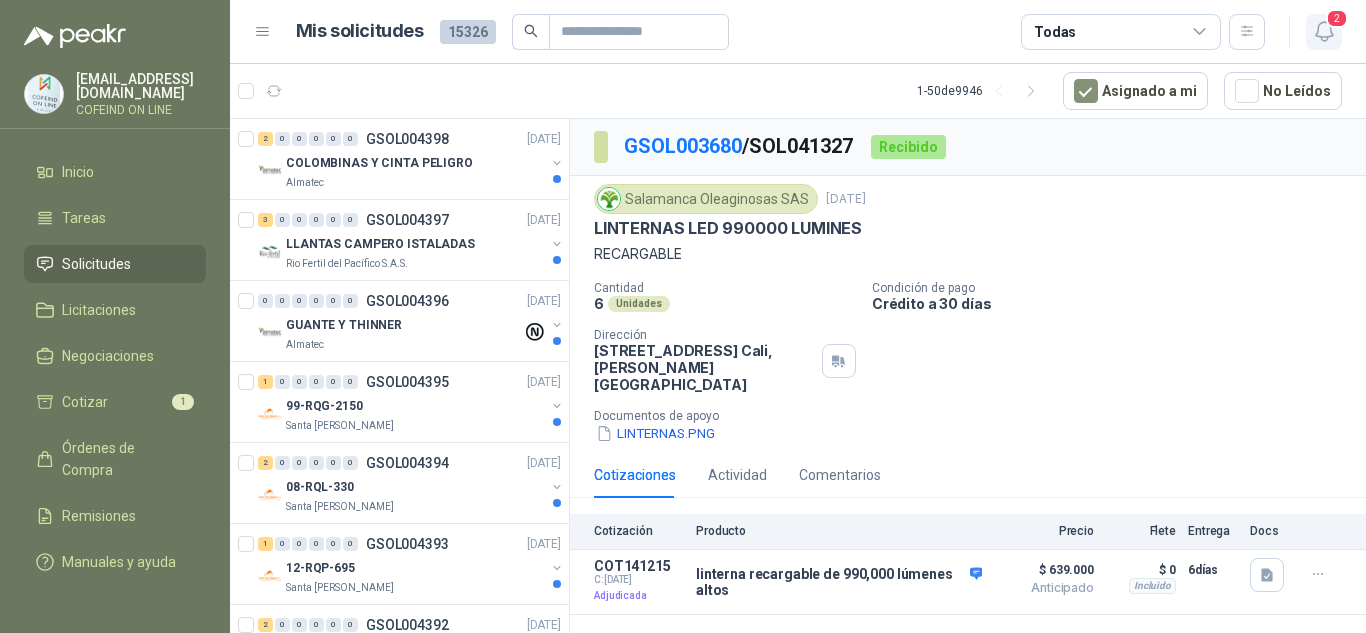 click 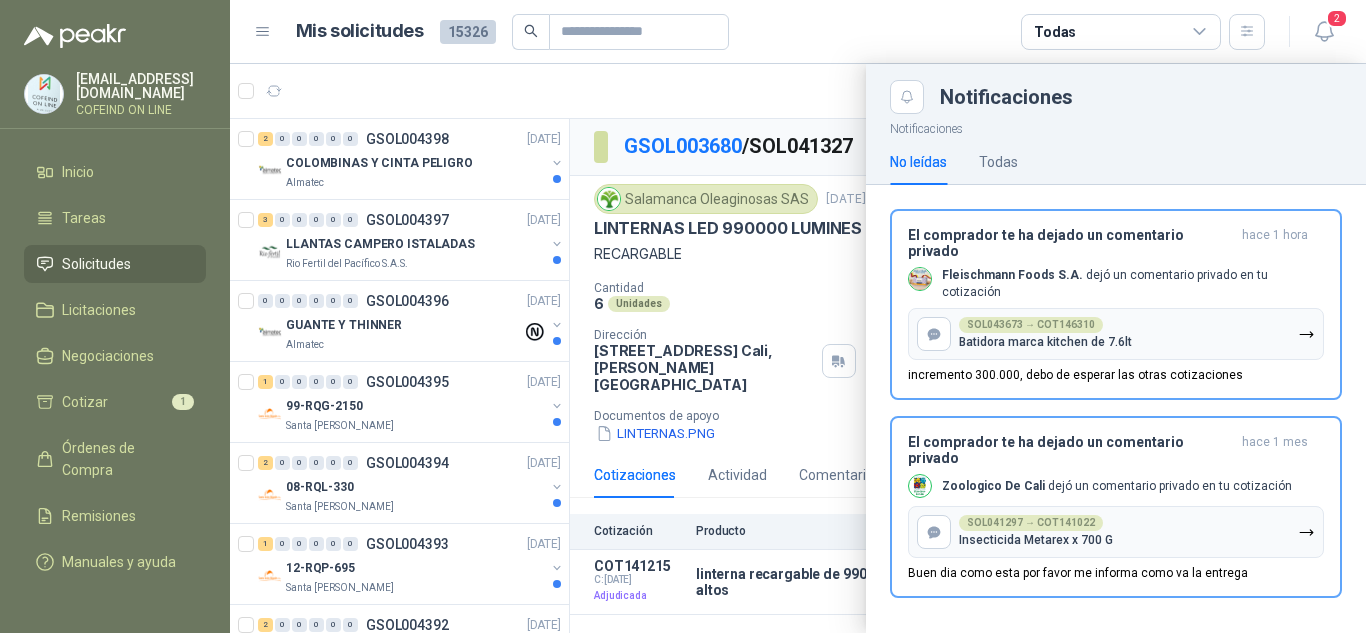 click on "El comprador te ha dejado un comentario privado [DATE]   Zoologico De Cali     dejó un comentario privado en tu cotización SOL041297 → COT141022 Insecticida Metarex x 700 G Buen dia como esta
por favor me informa como va la entrega" at bounding box center (1116, 507) 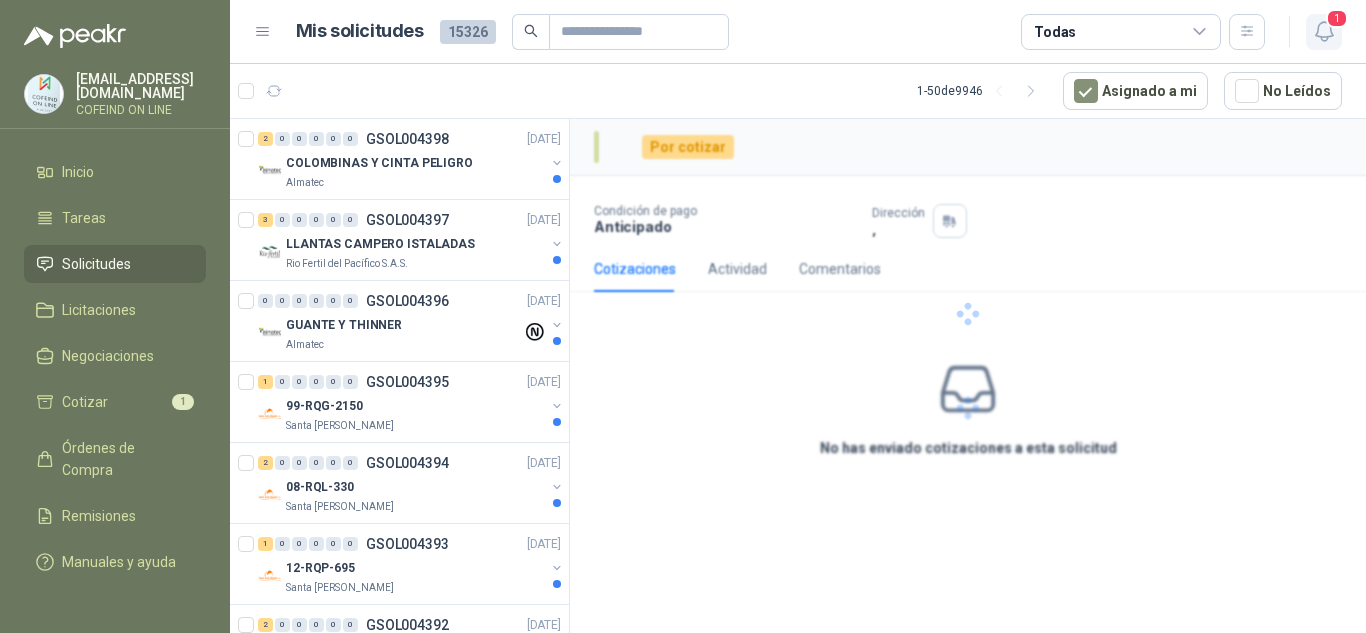 click 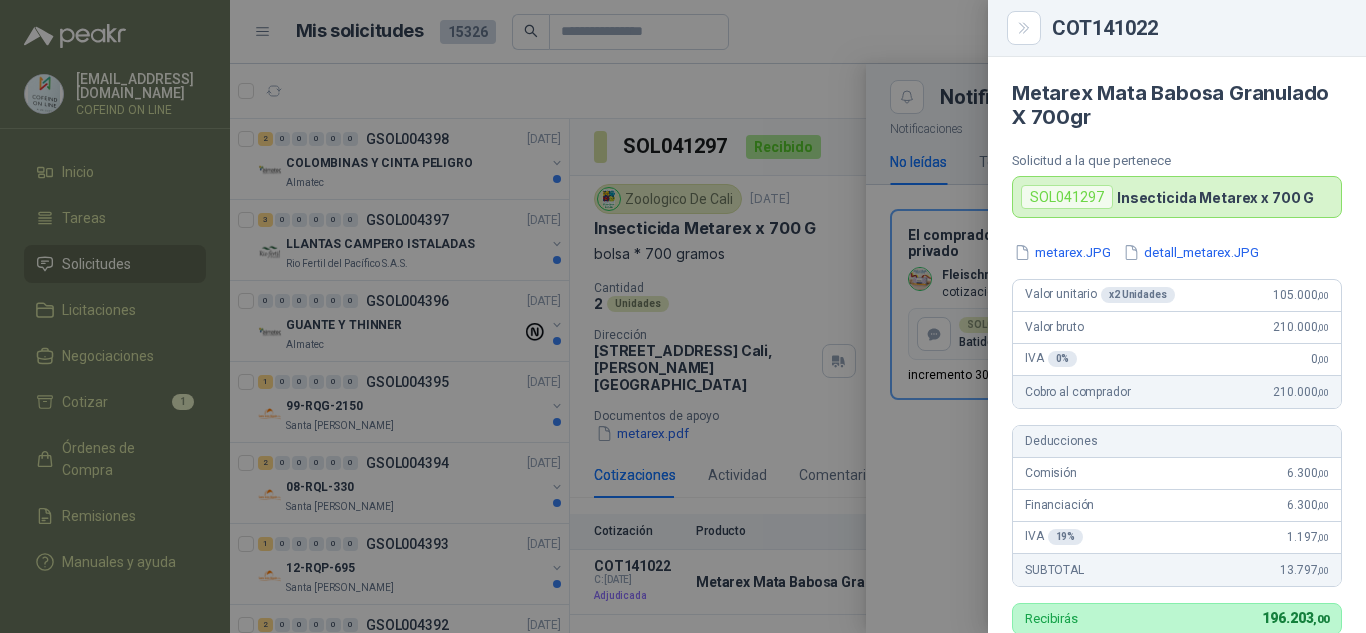 scroll, scrollTop: 986, scrollLeft: 0, axis: vertical 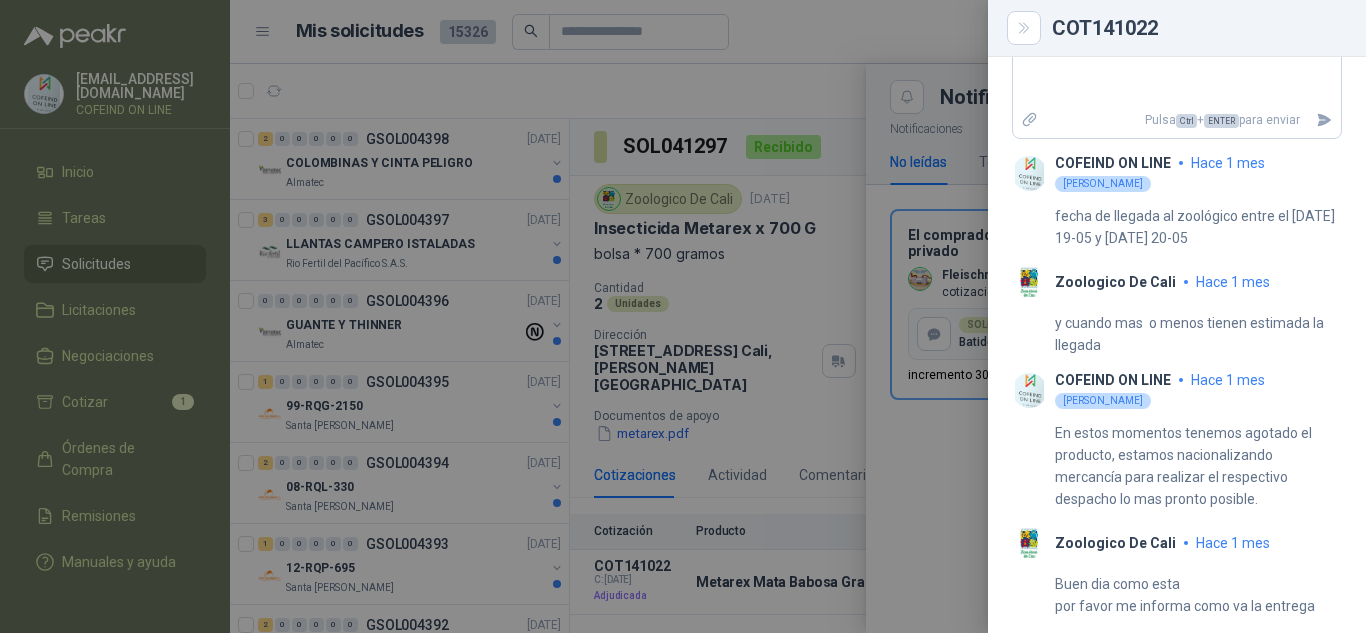 click at bounding box center (683, 316) 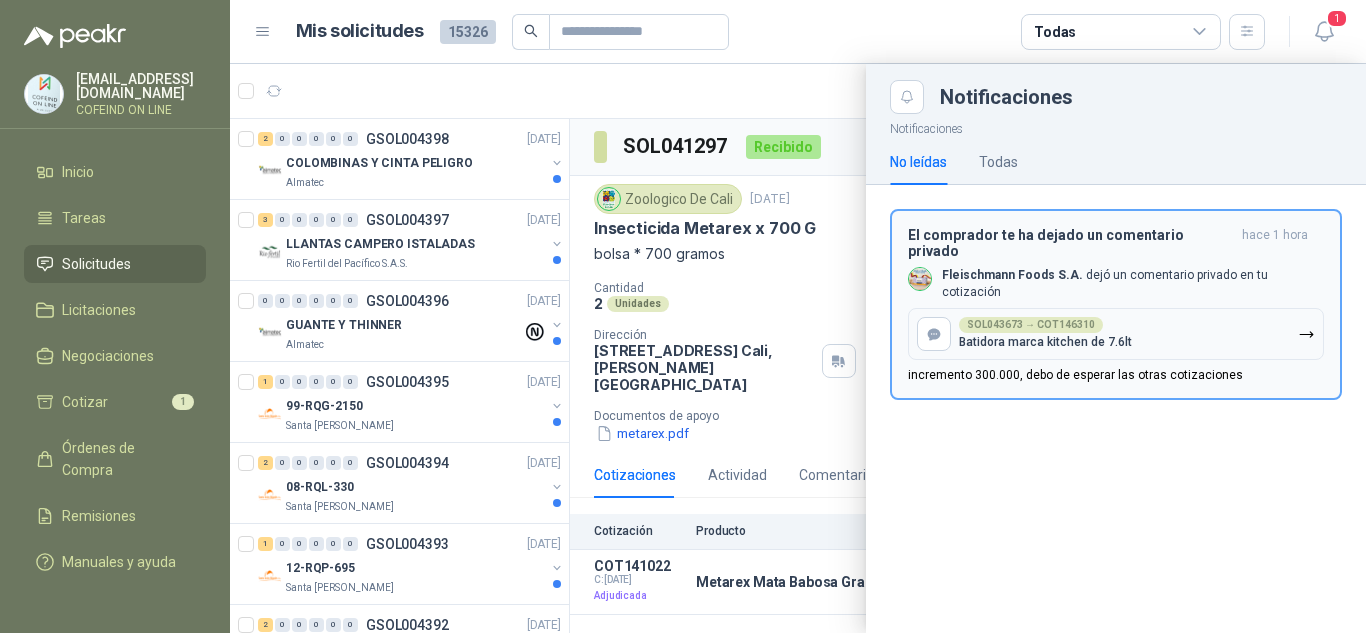 click on "Batidora marca kitchen de 7.6lt" at bounding box center (1045, 342) 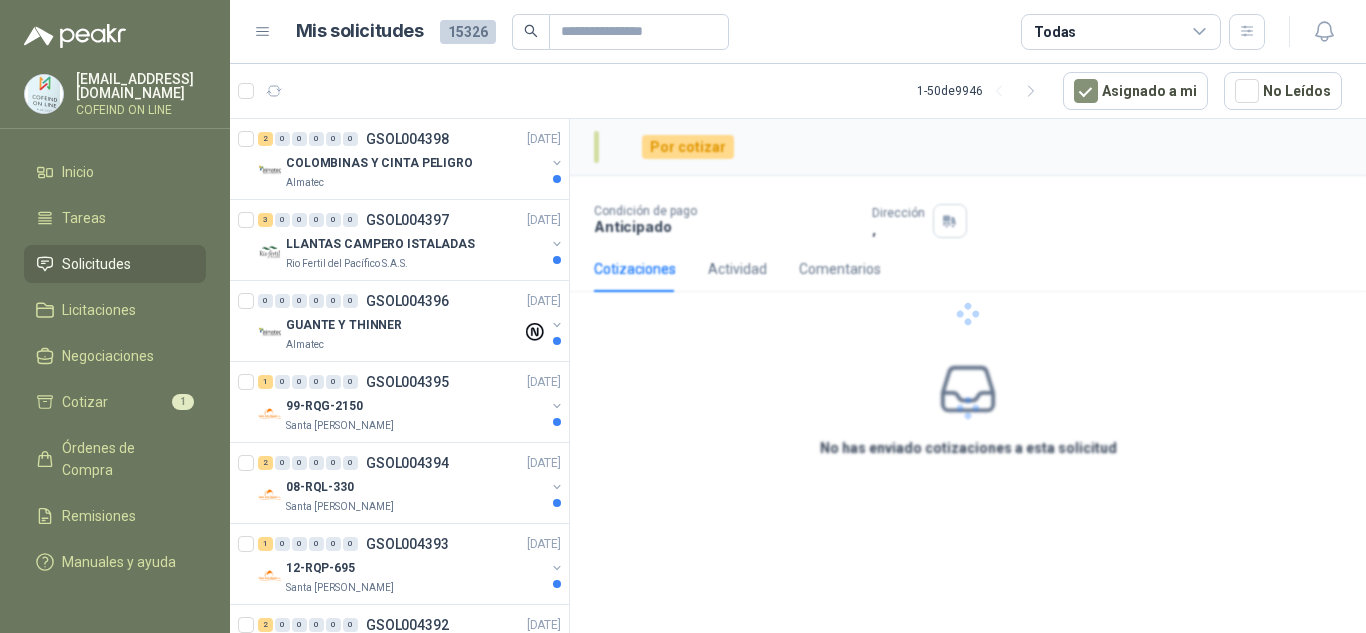 click at bounding box center (968, 314) 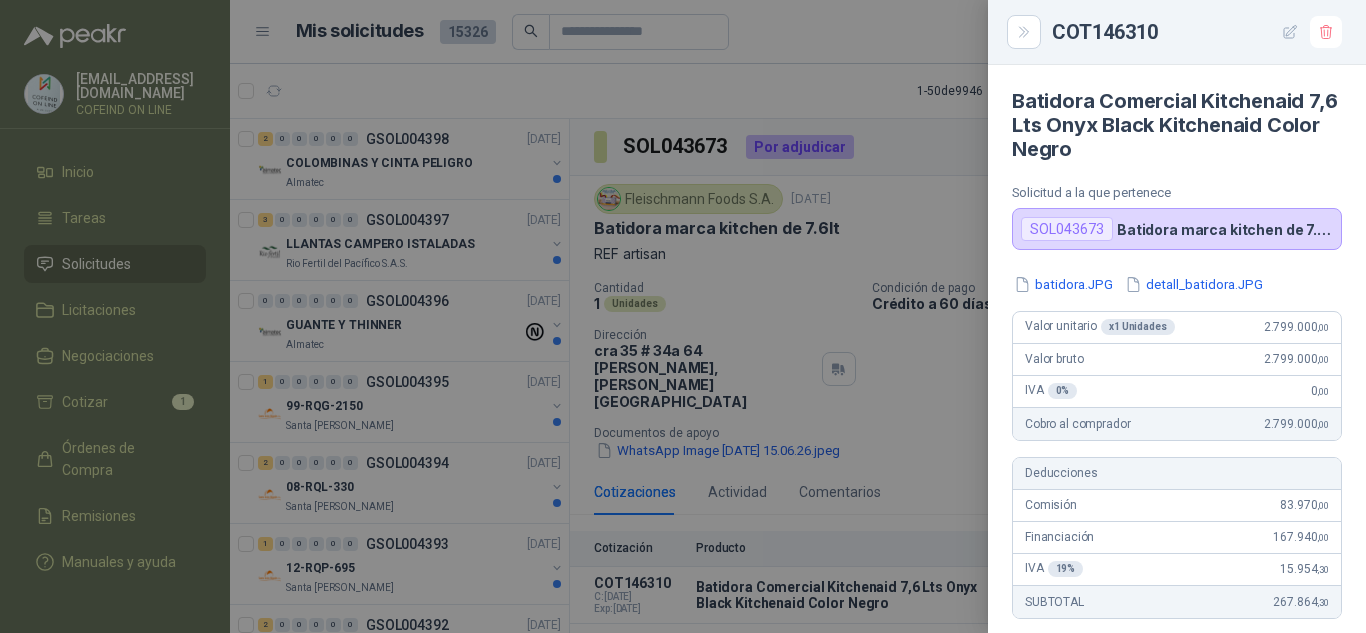 click at bounding box center (1326, 32) 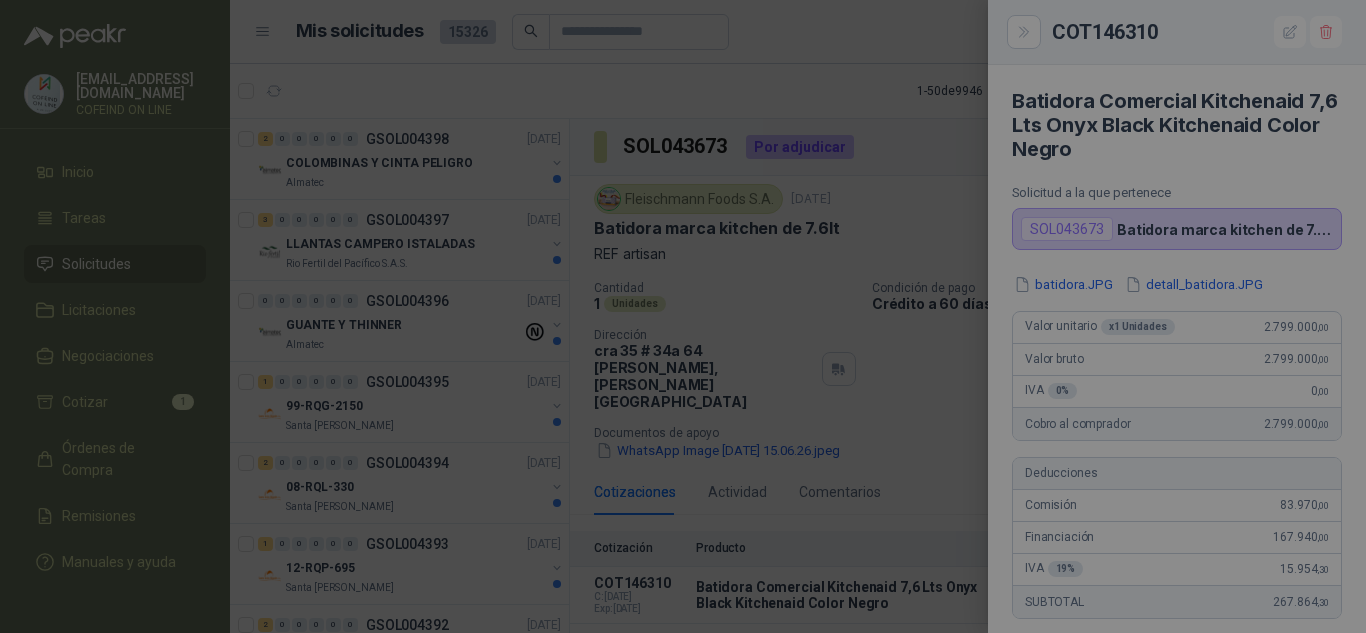 scroll, scrollTop: 820, scrollLeft: 0, axis: vertical 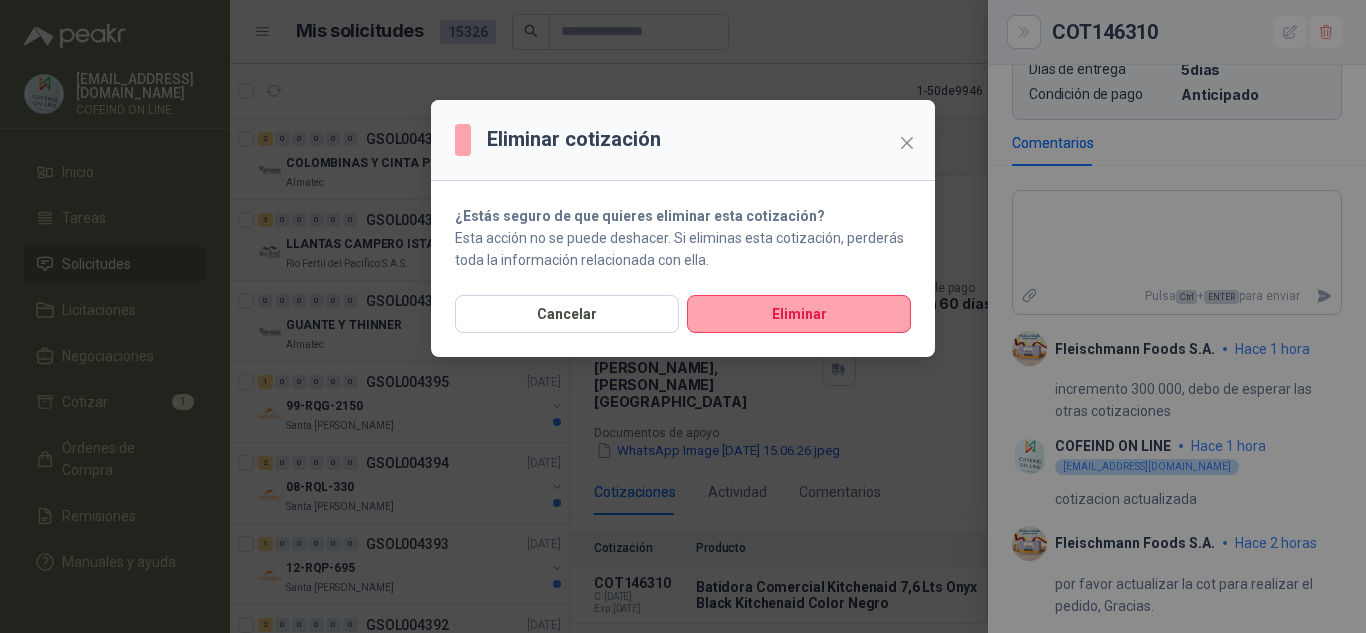 click 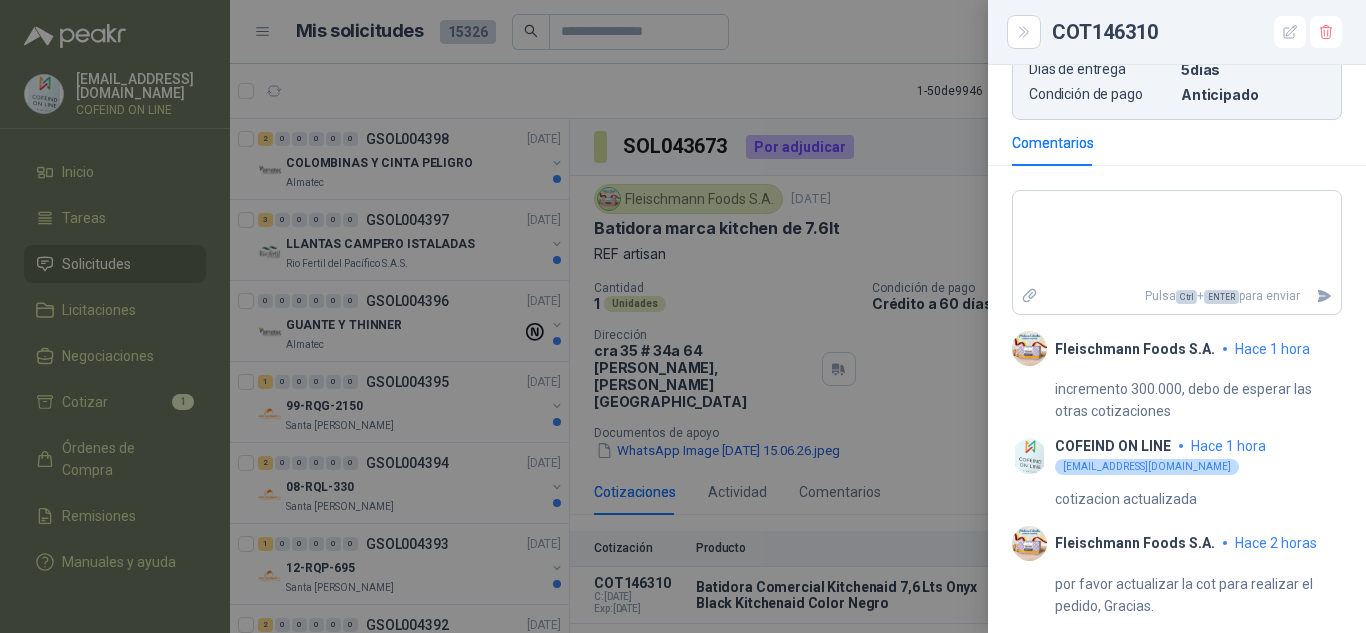 click at bounding box center [683, 316] 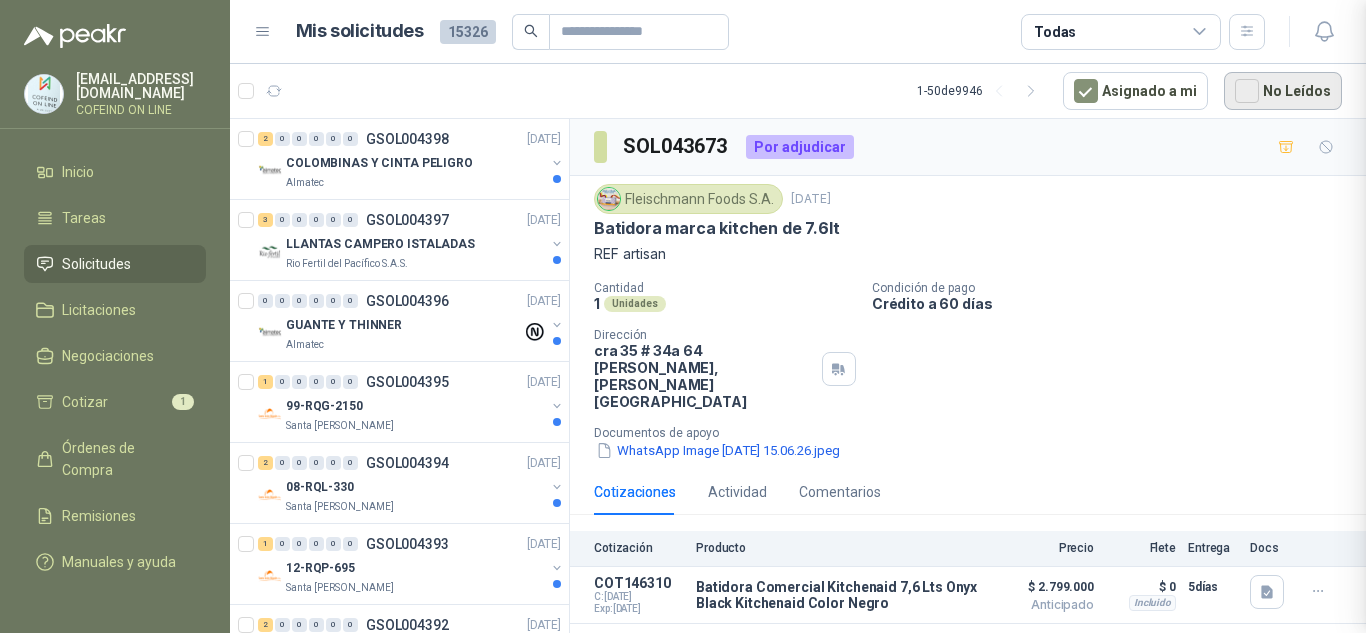 type 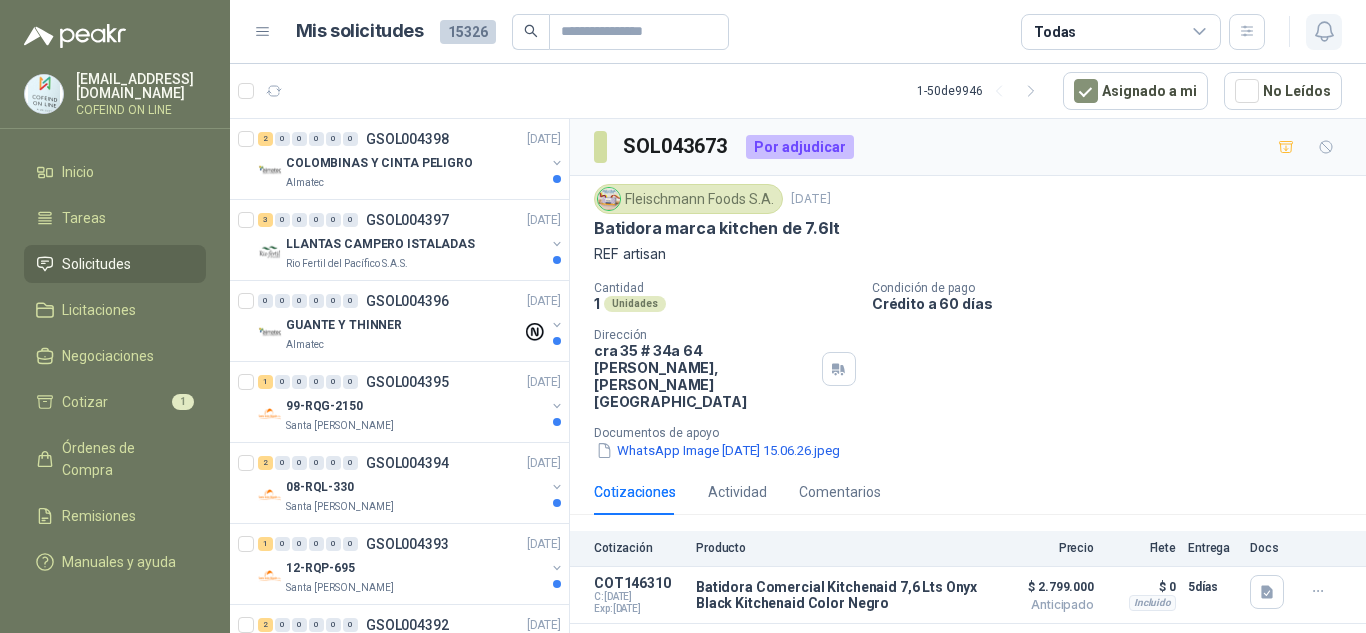 click 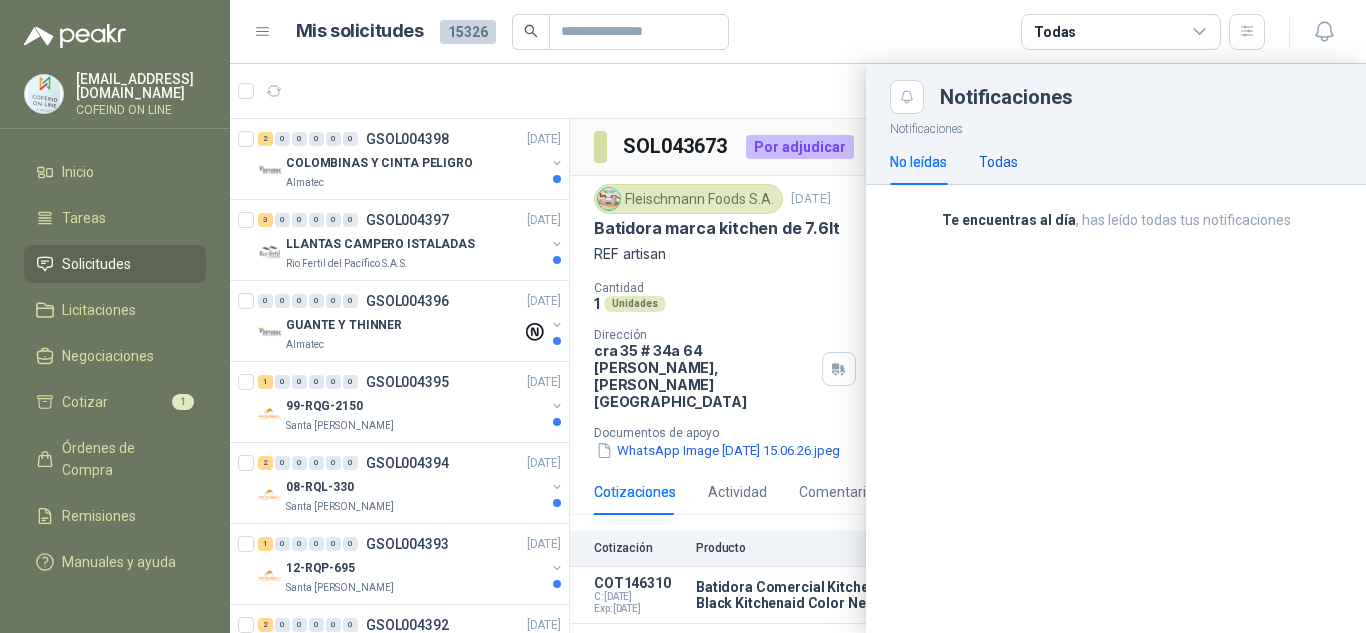 click on "Todas" at bounding box center [998, 162] 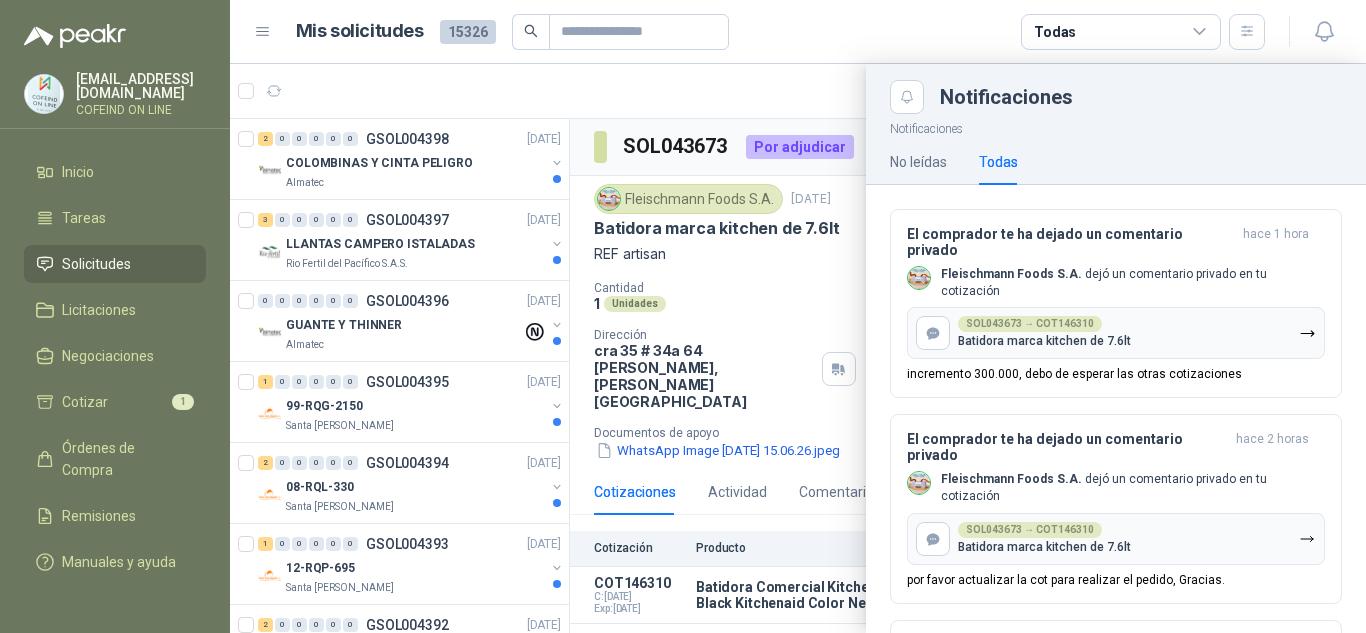 click at bounding box center (798, 348) 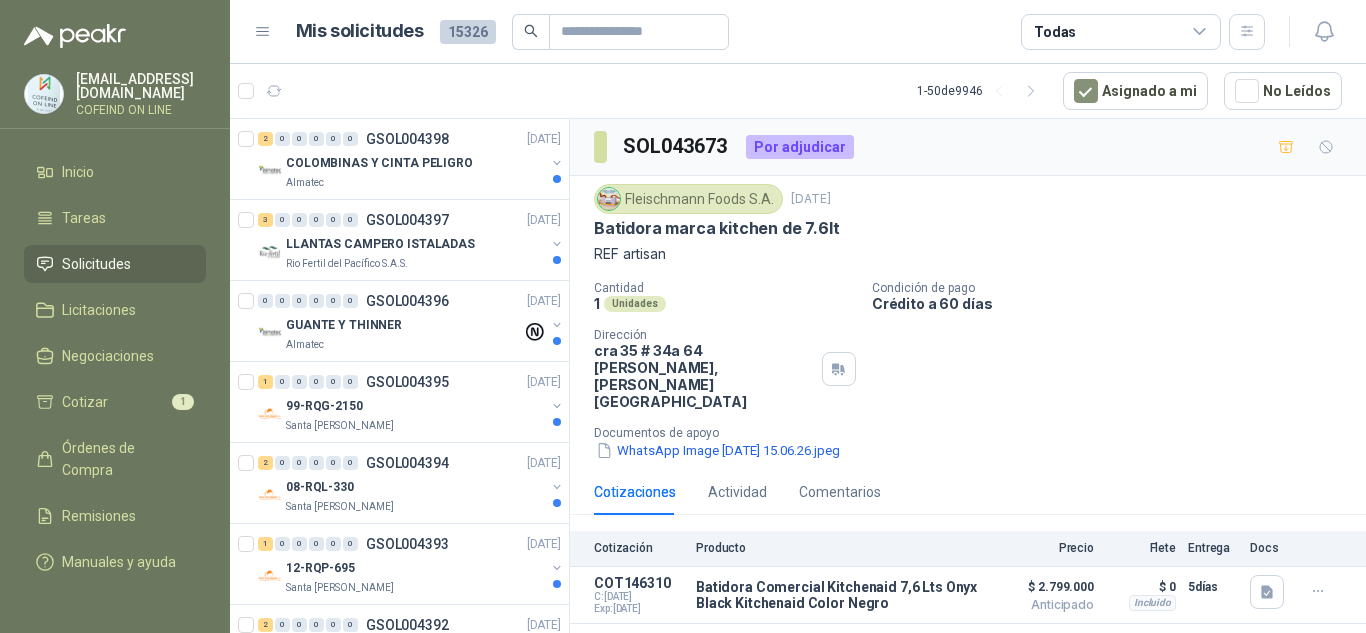 drag, startPoint x: 1333, startPoint y: 25, endPoint x: 1324, endPoint y: 50, distance: 26.57066 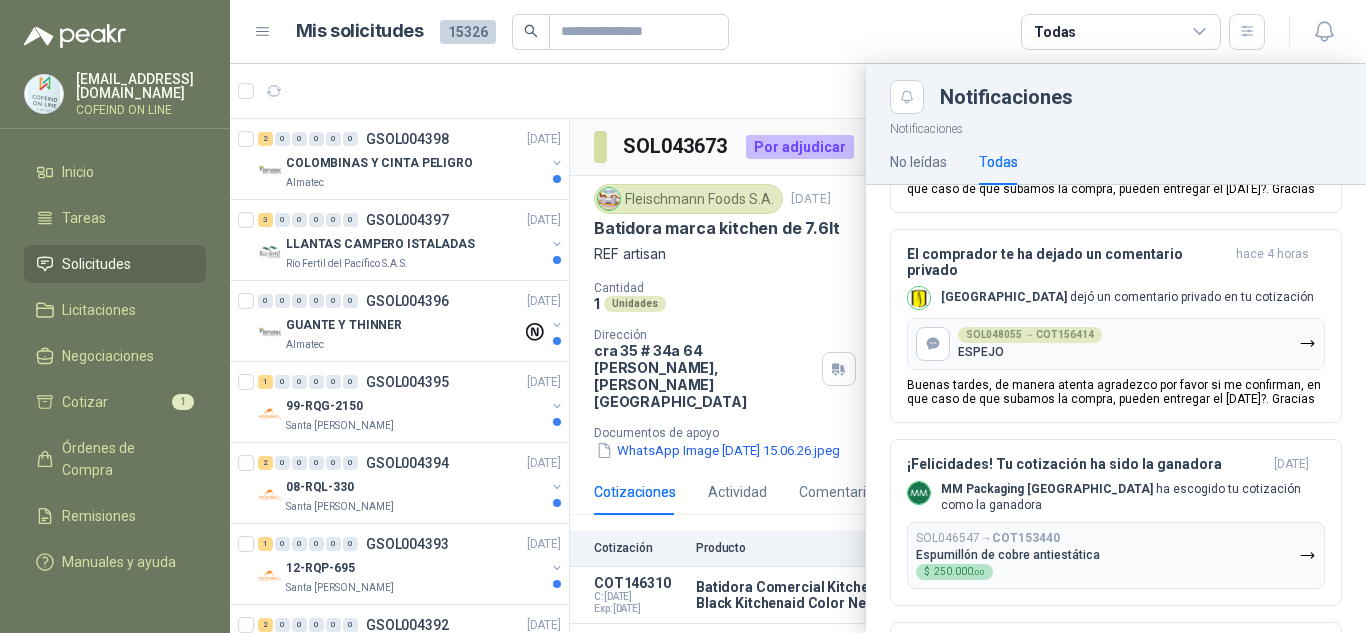 scroll, scrollTop: 929, scrollLeft: 0, axis: vertical 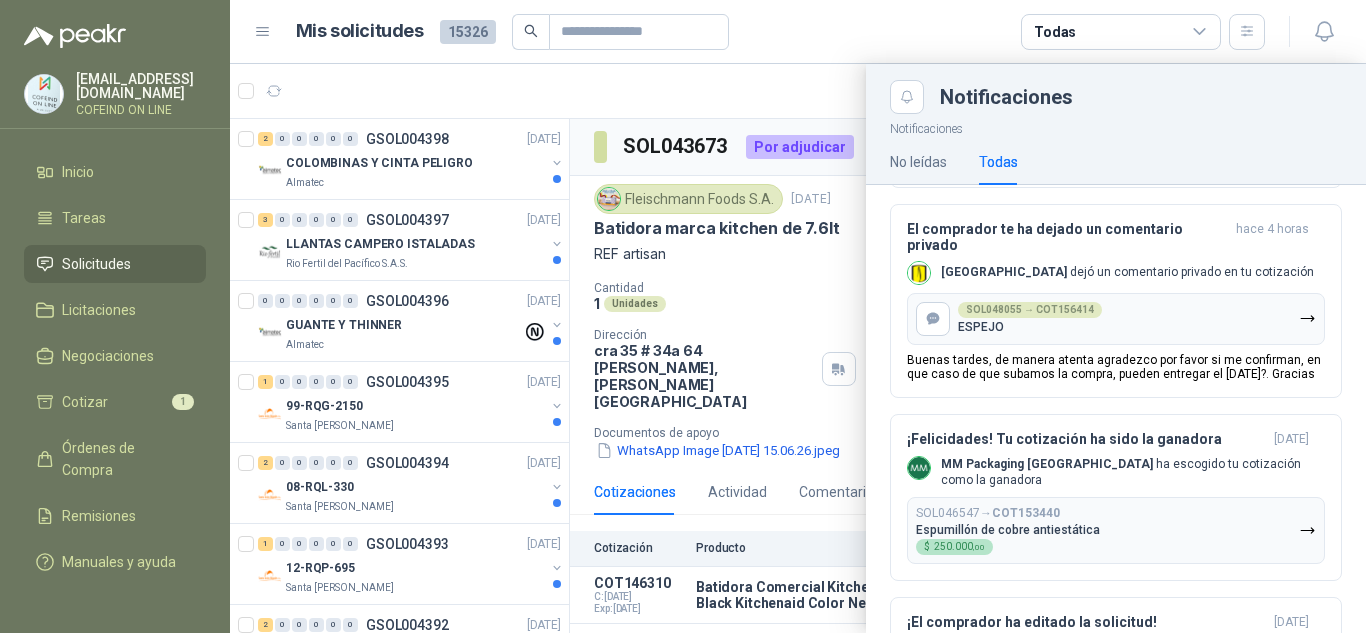 click at bounding box center [798, 348] 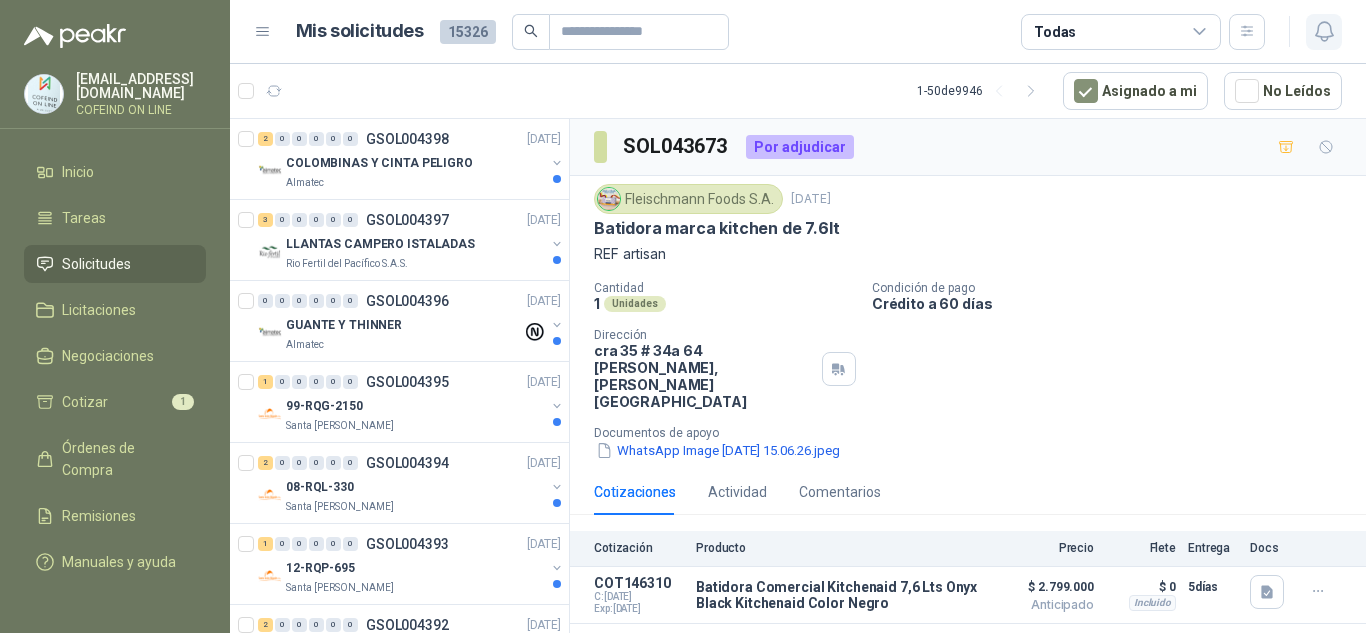 click 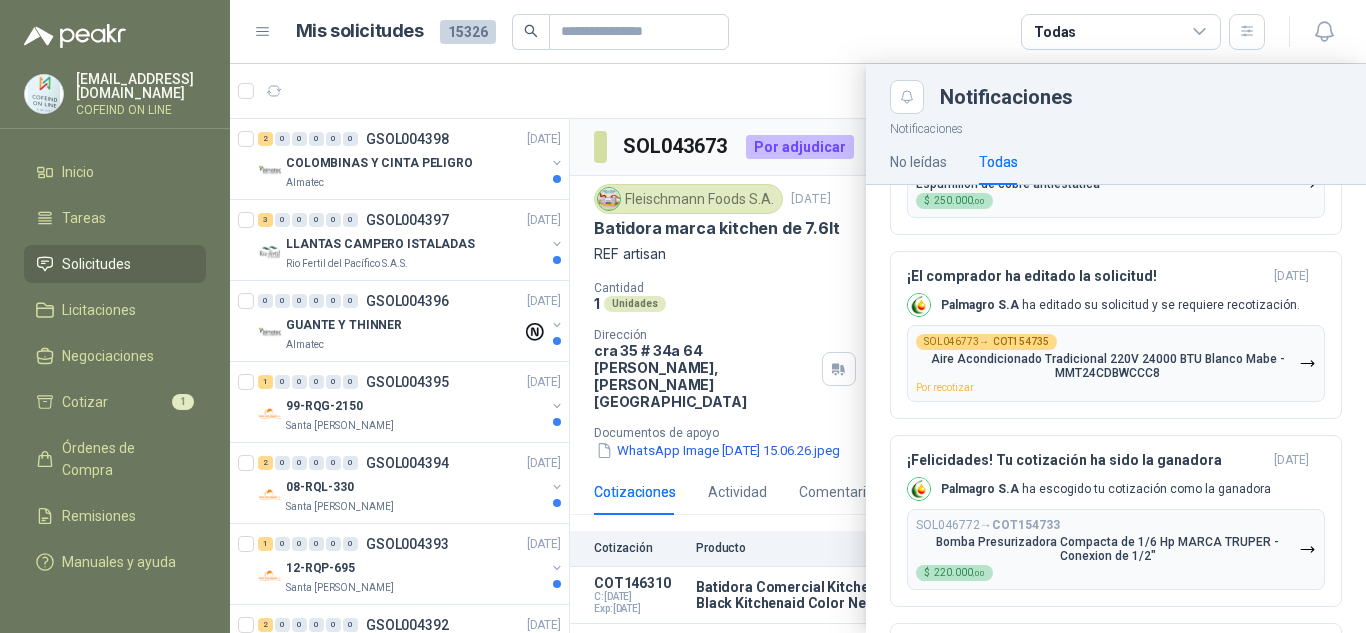 scroll, scrollTop: 1292, scrollLeft: 0, axis: vertical 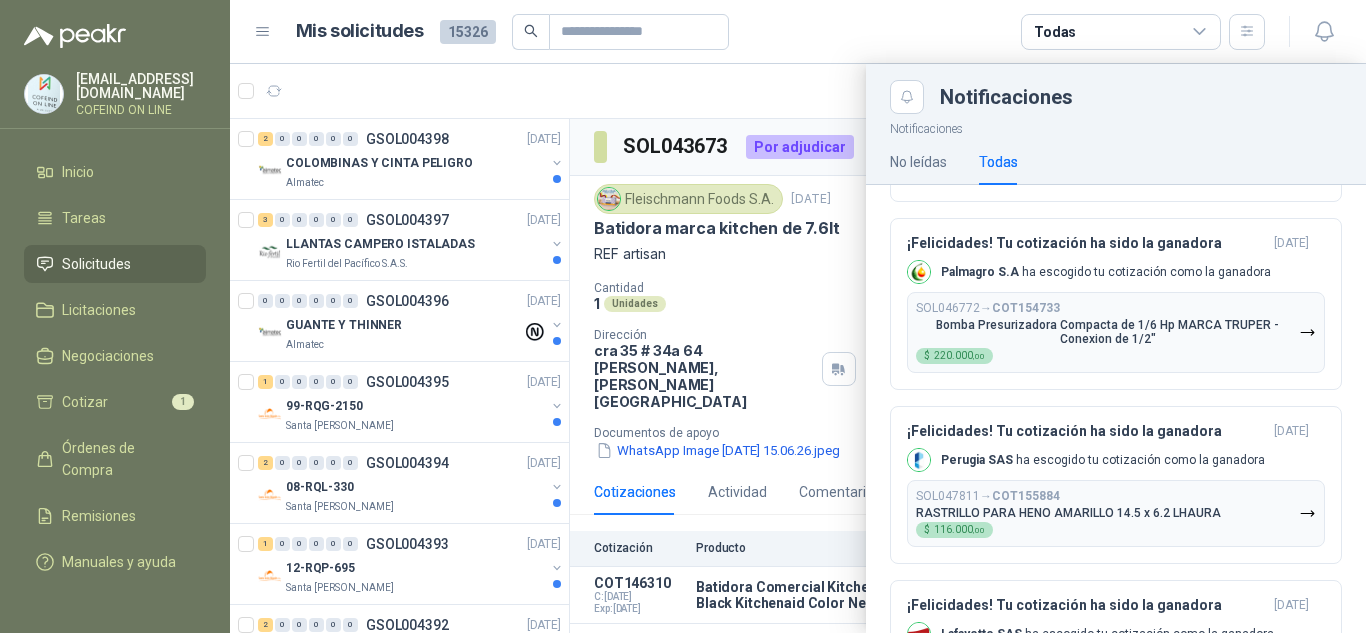 click at bounding box center (798, 348) 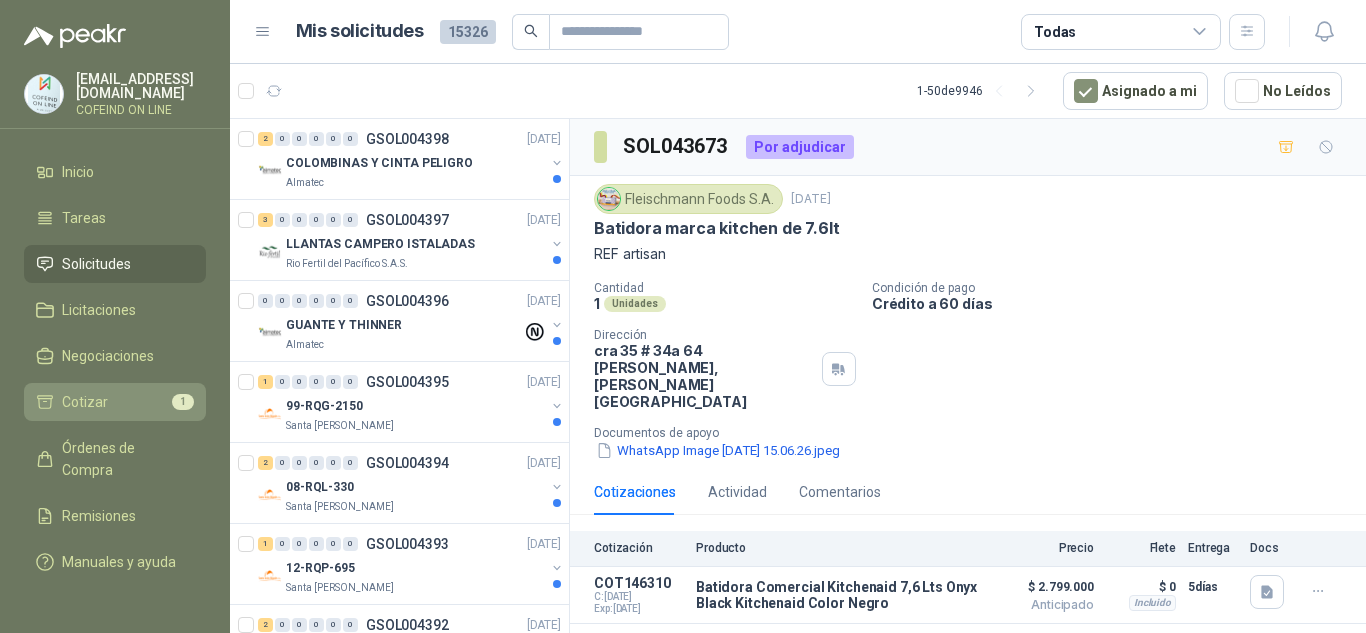 click on "Cotizar 1" at bounding box center [115, 402] 